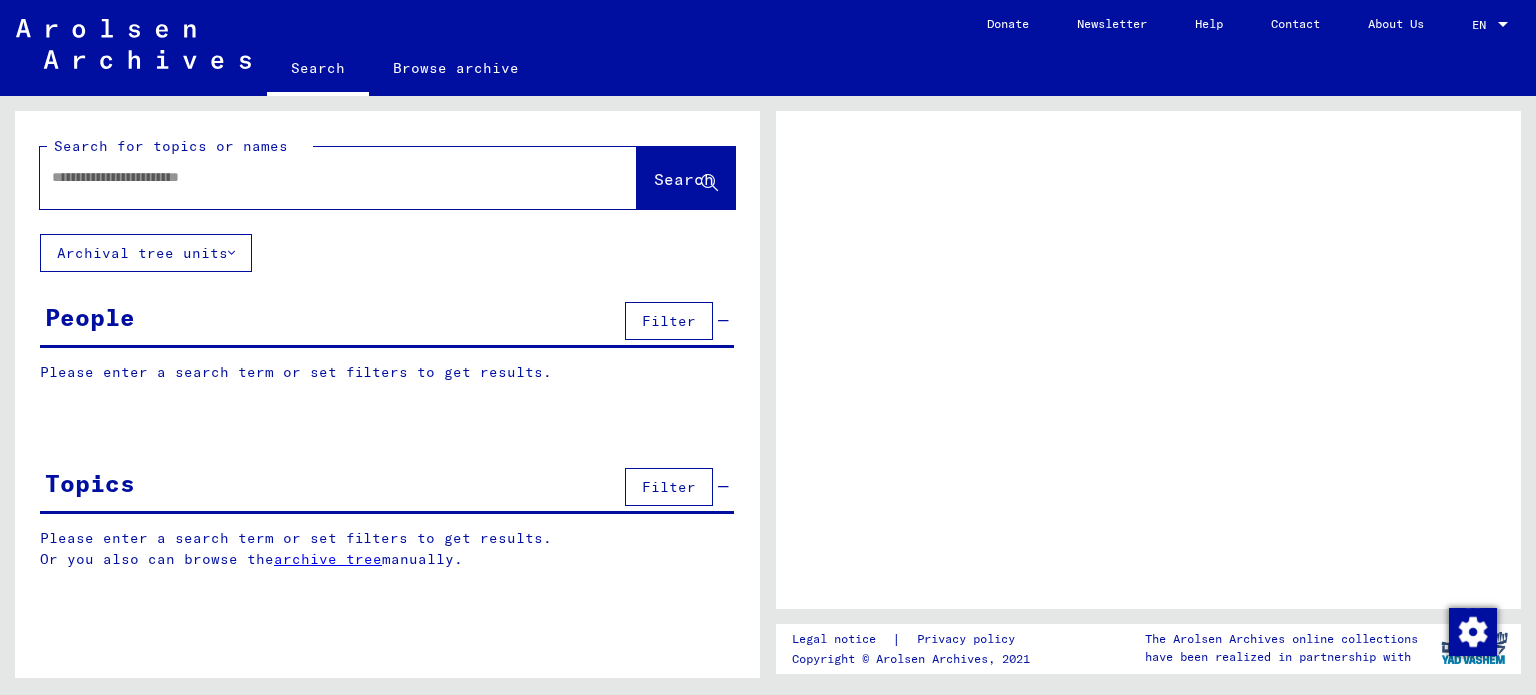 scroll, scrollTop: 0, scrollLeft: 0, axis: both 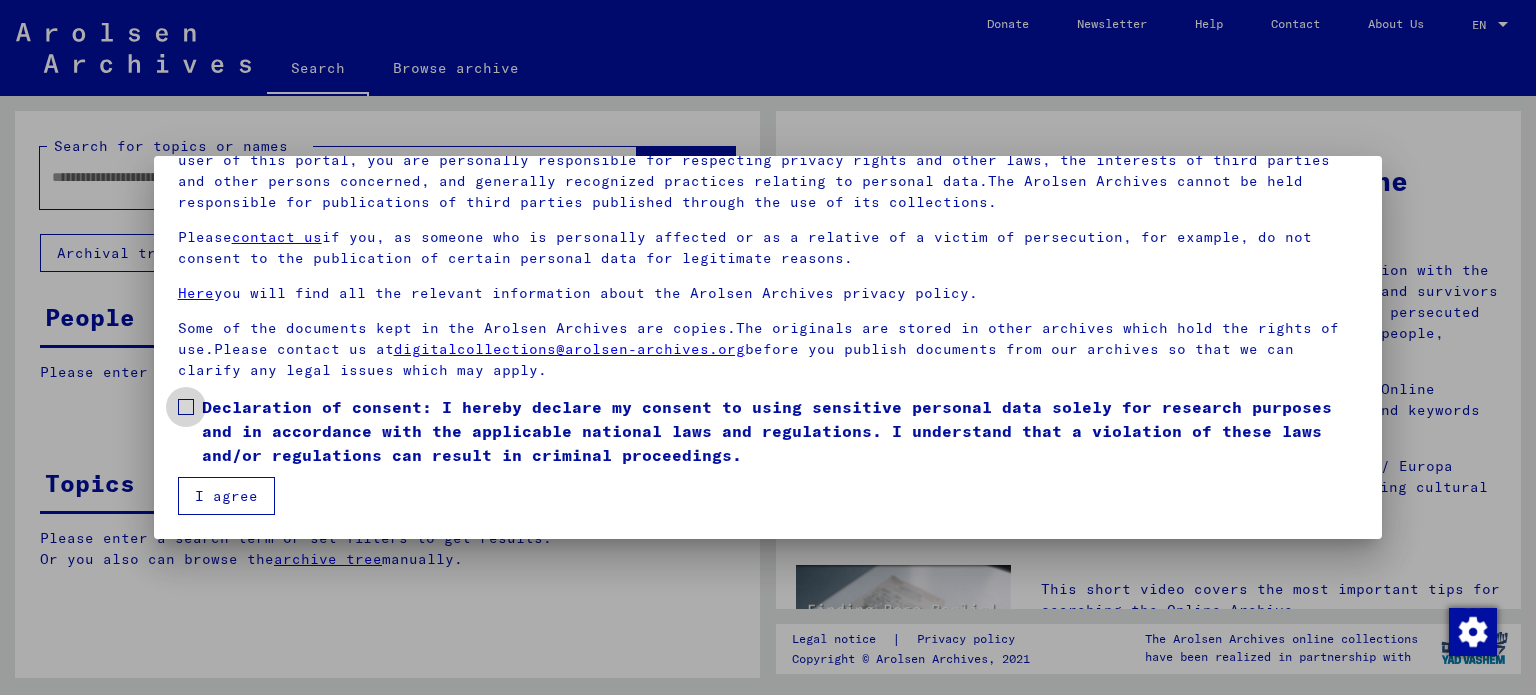 click at bounding box center (186, 407) 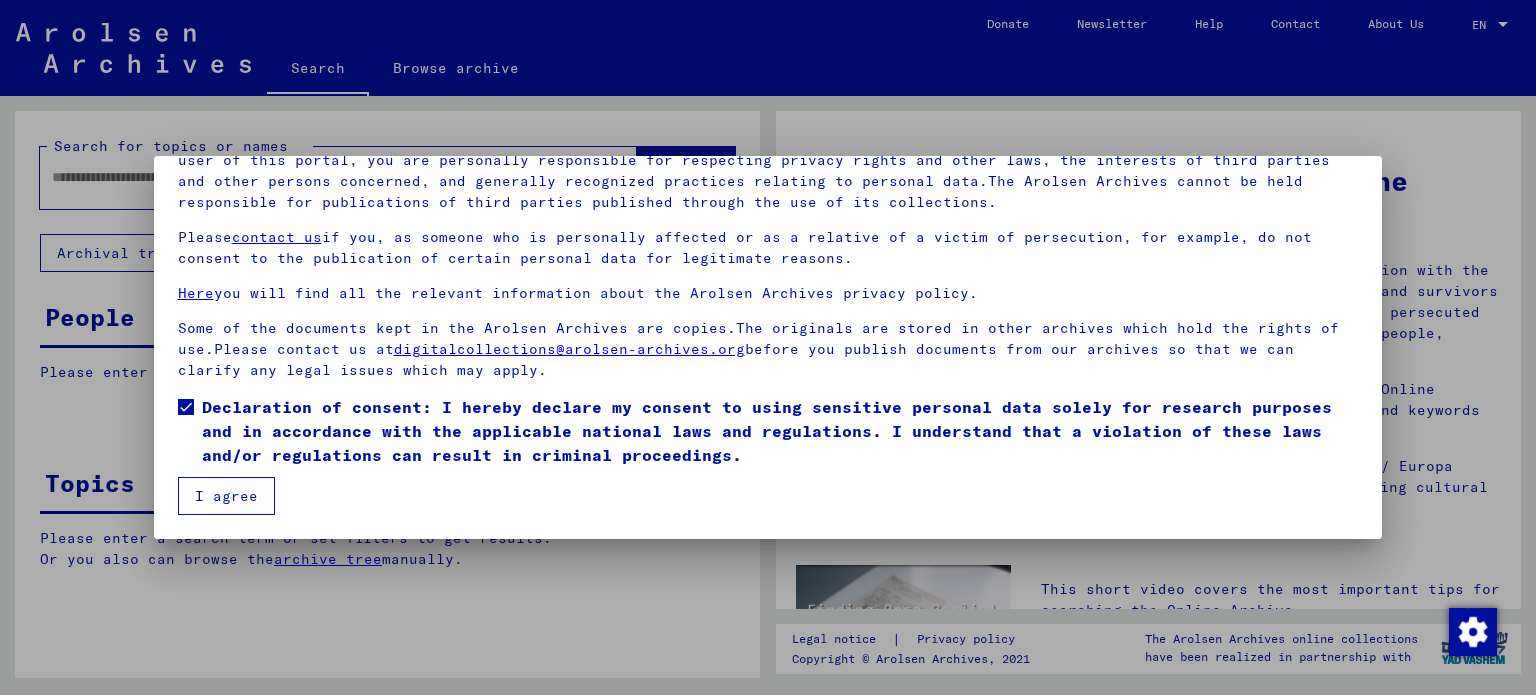 click on "I agree" at bounding box center (226, 496) 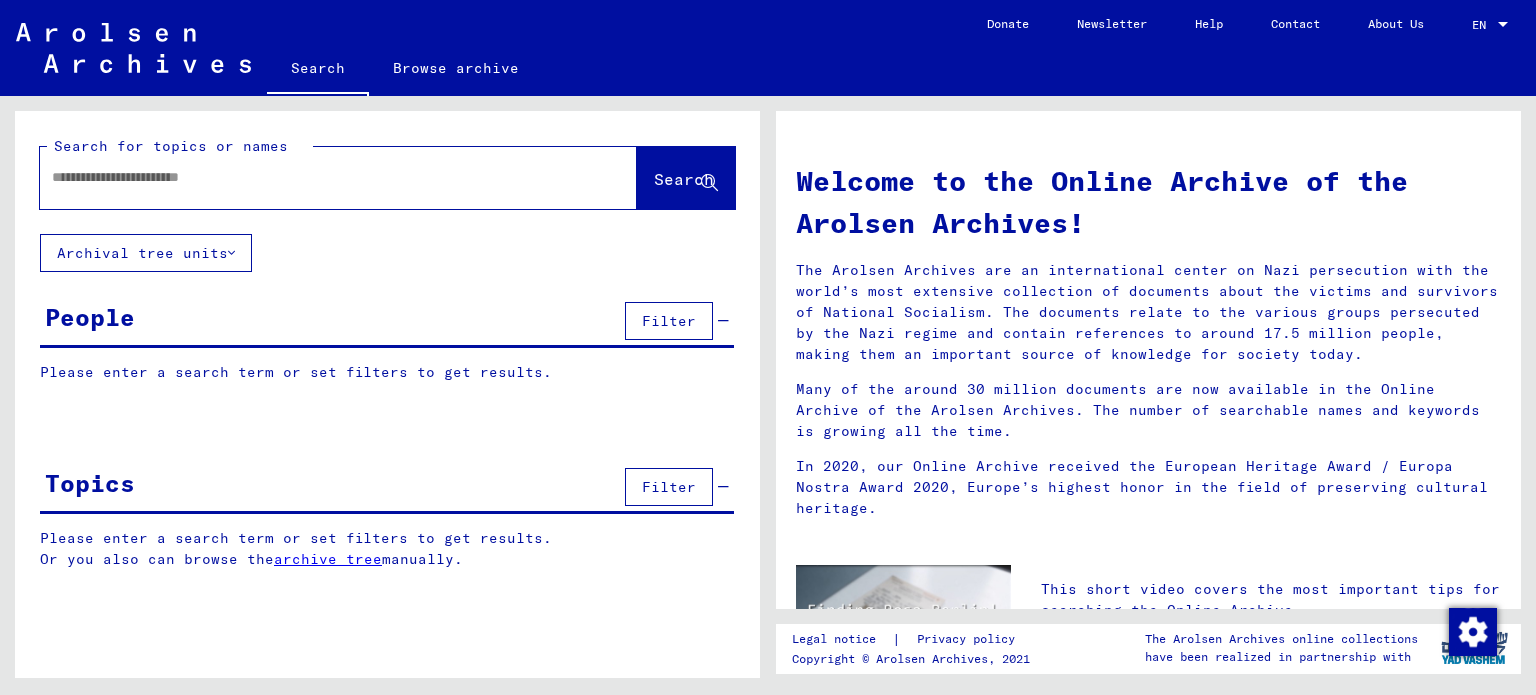 click at bounding box center [314, 177] 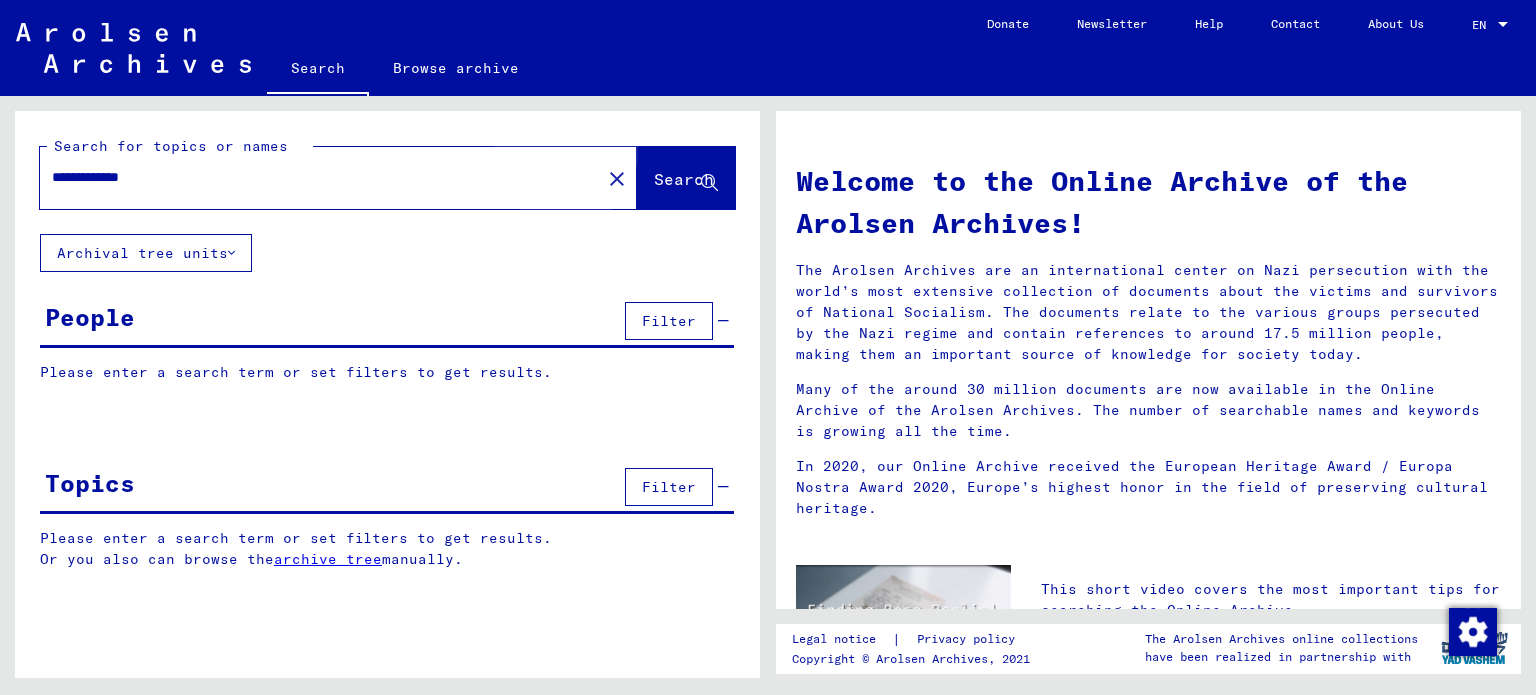 click on "Search" 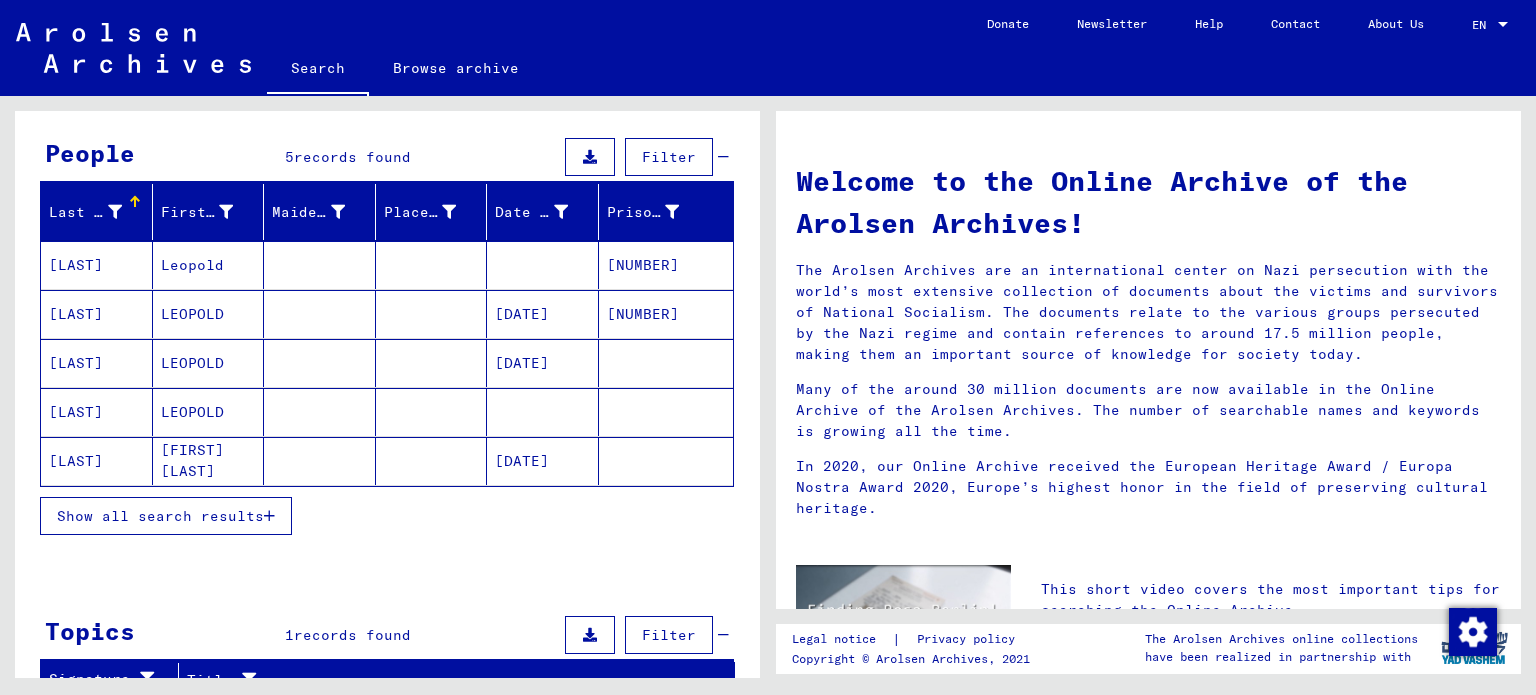 scroll, scrollTop: 200, scrollLeft: 0, axis: vertical 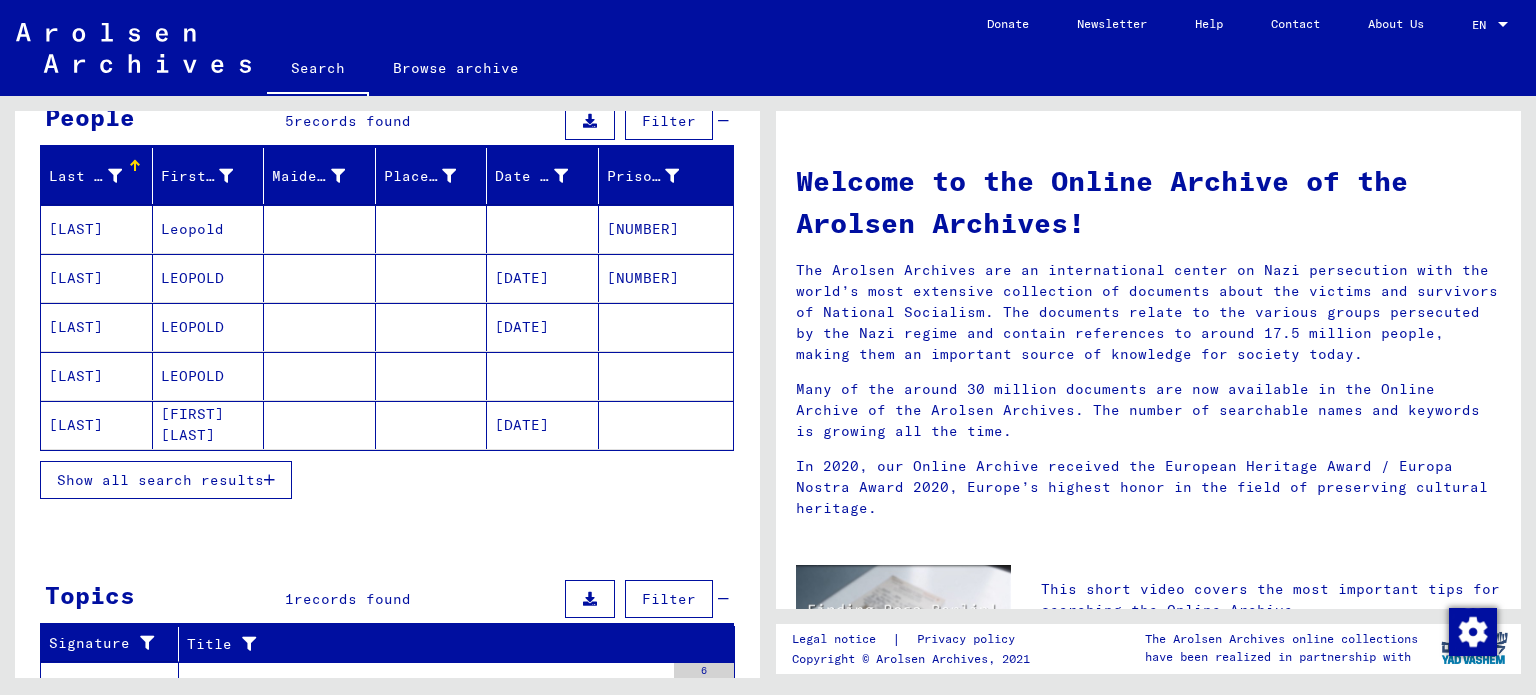 click on "[LAST]" 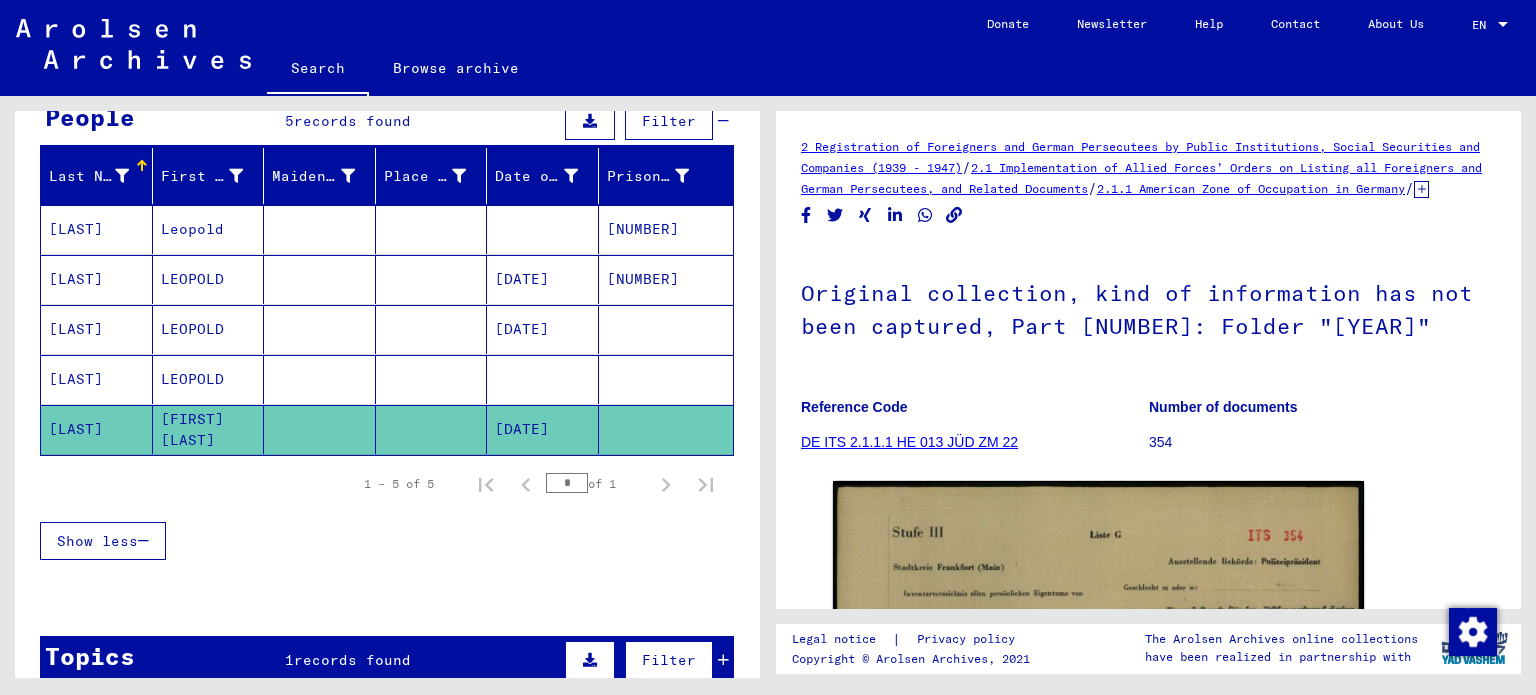 scroll, scrollTop: 0, scrollLeft: 0, axis: both 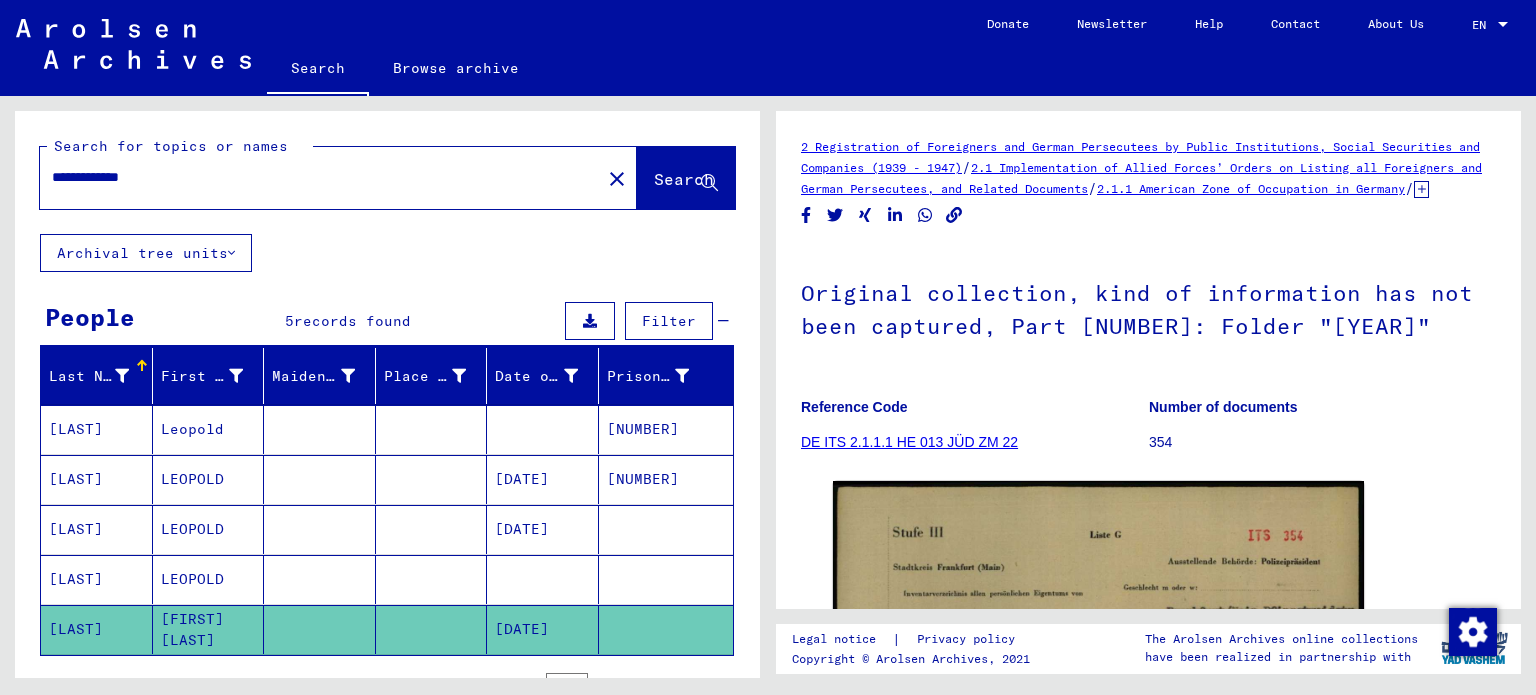 drag, startPoint x: 120, startPoint y: 181, endPoint x: 0, endPoint y: 159, distance: 122 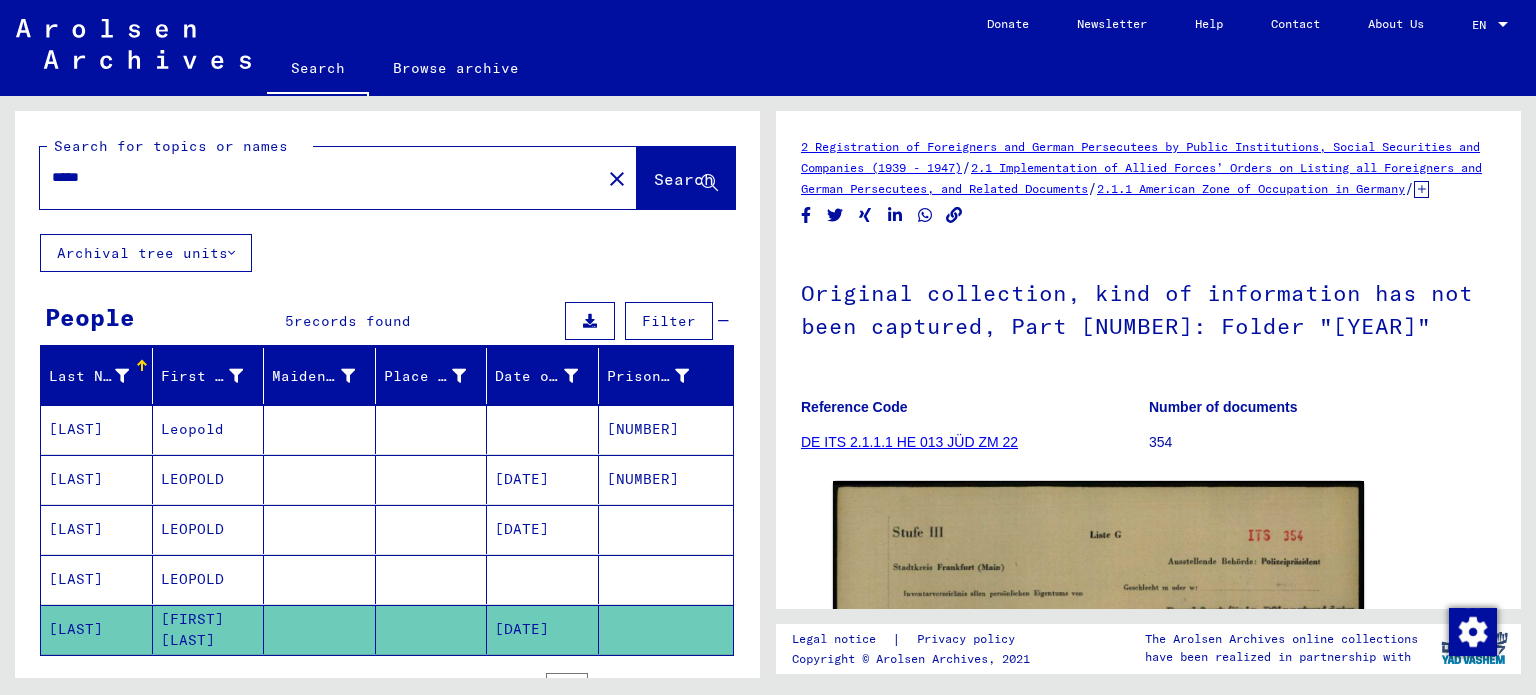 type on "*****" 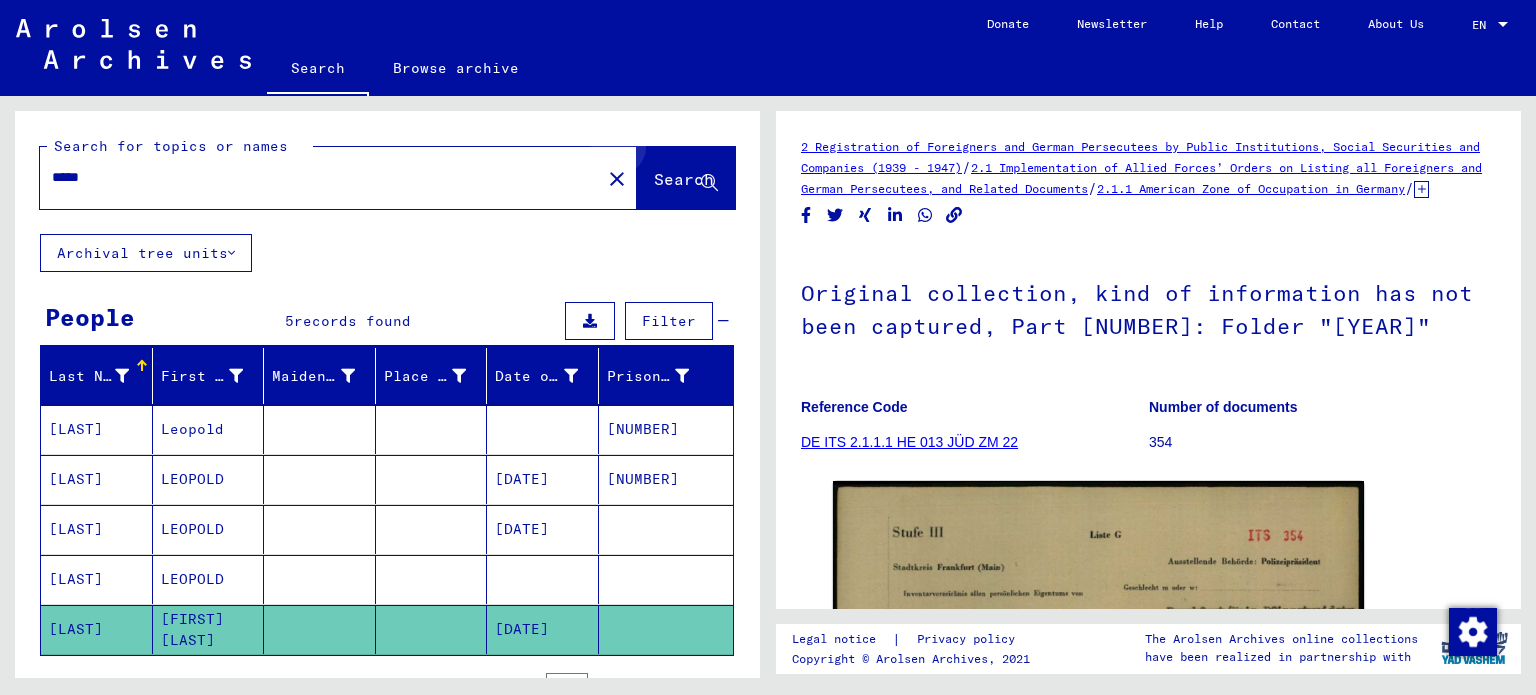 click on "Search" 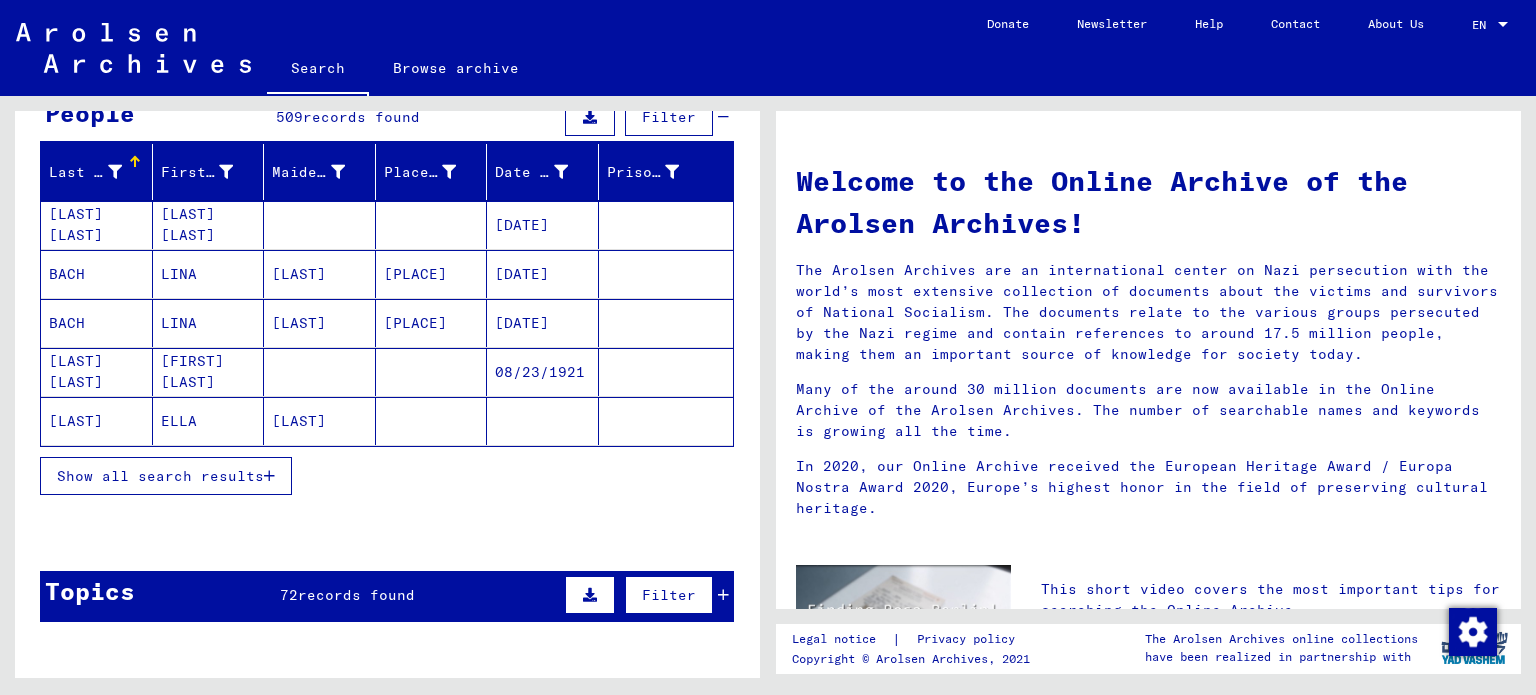 scroll, scrollTop: 200, scrollLeft: 0, axis: vertical 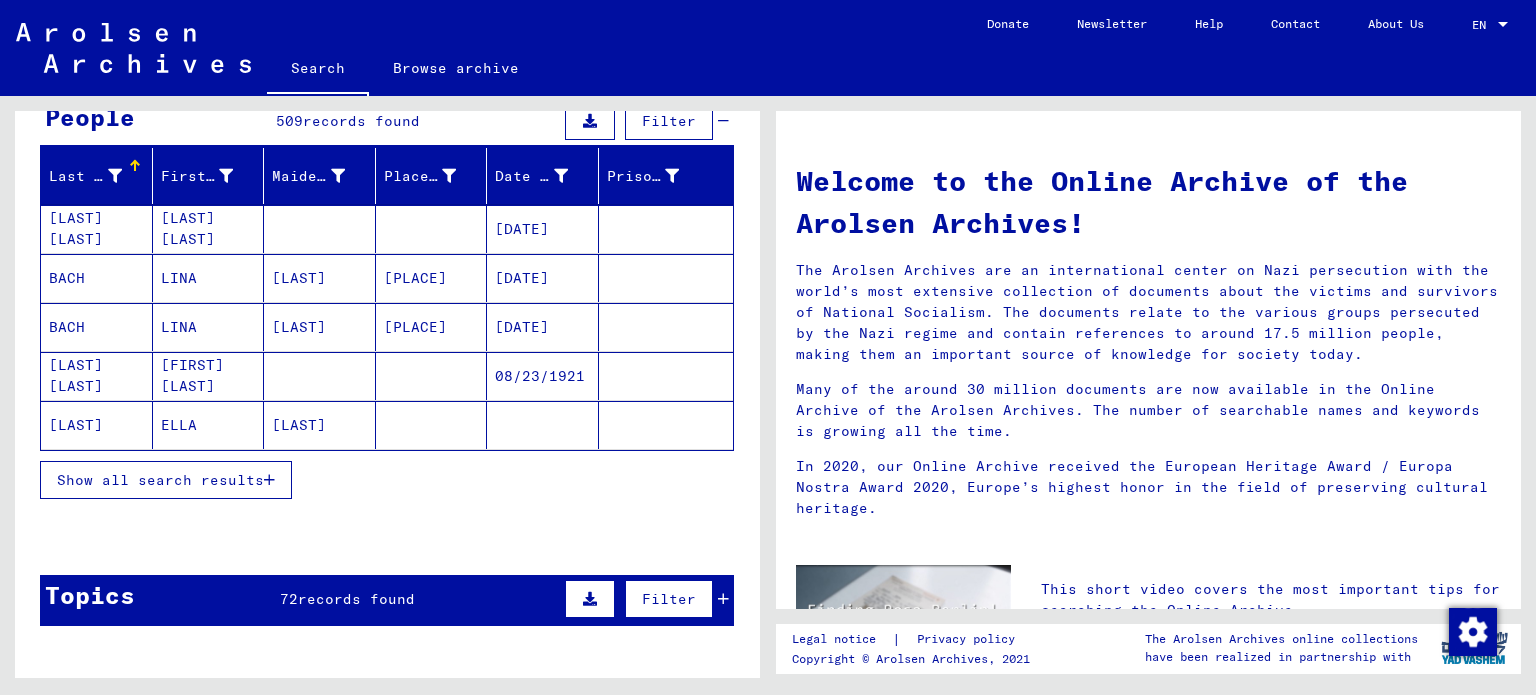 click on "Show all search results" at bounding box center (160, 480) 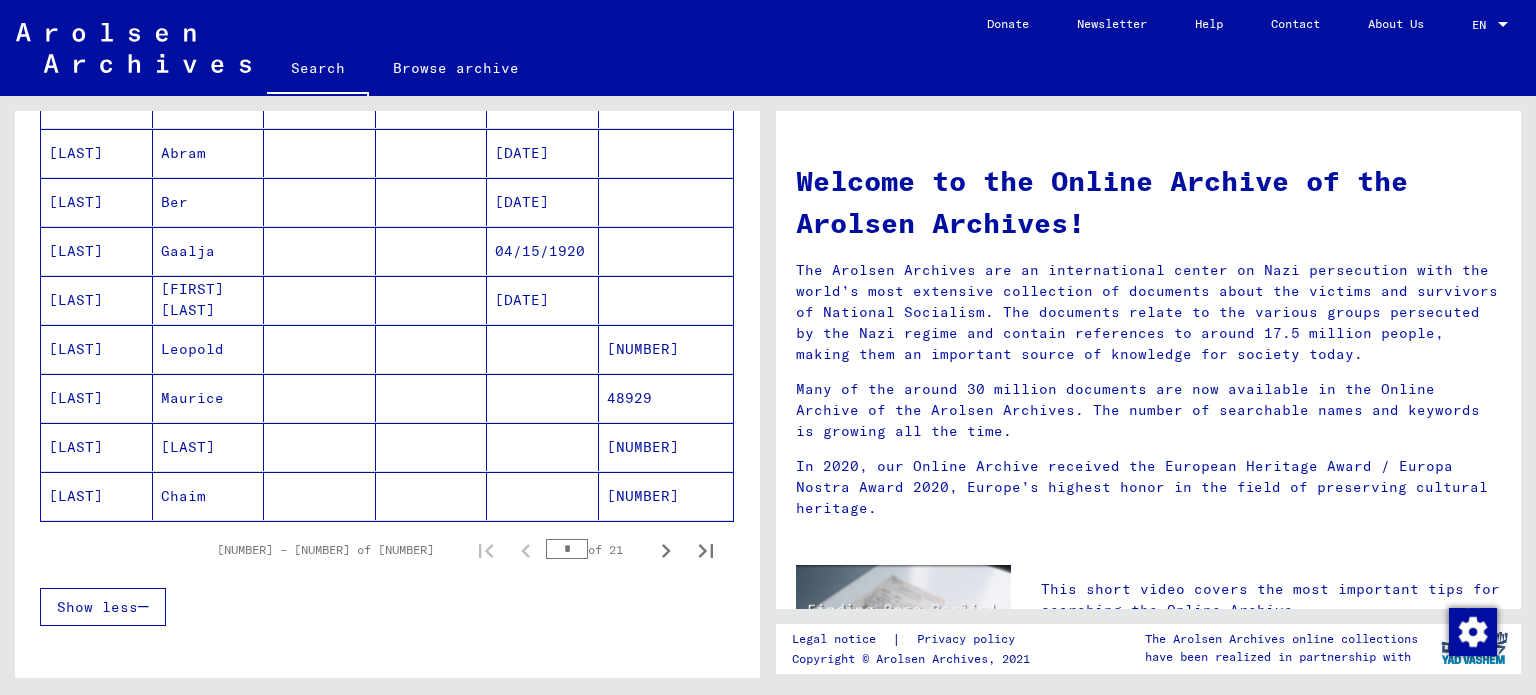 scroll, scrollTop: 1200, scrollLeft: 0, axis: vertical 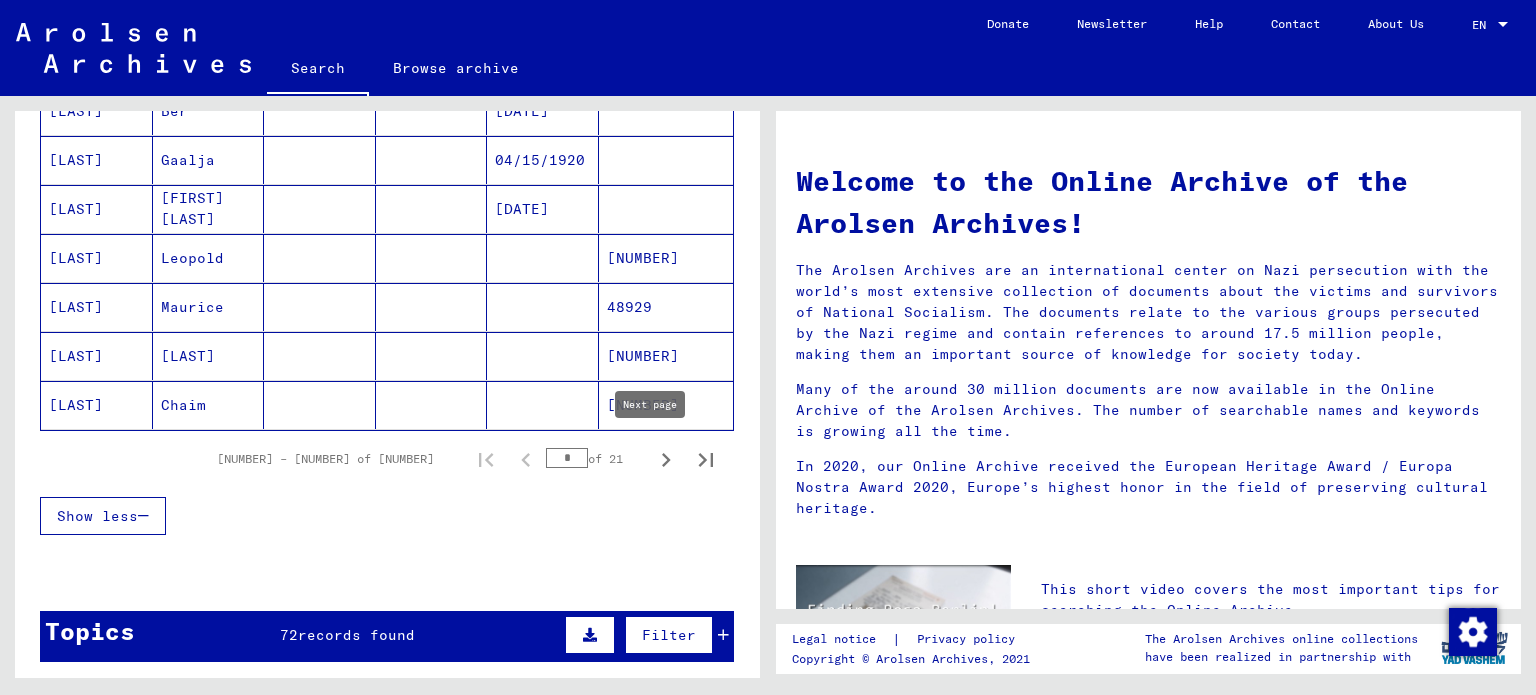 click 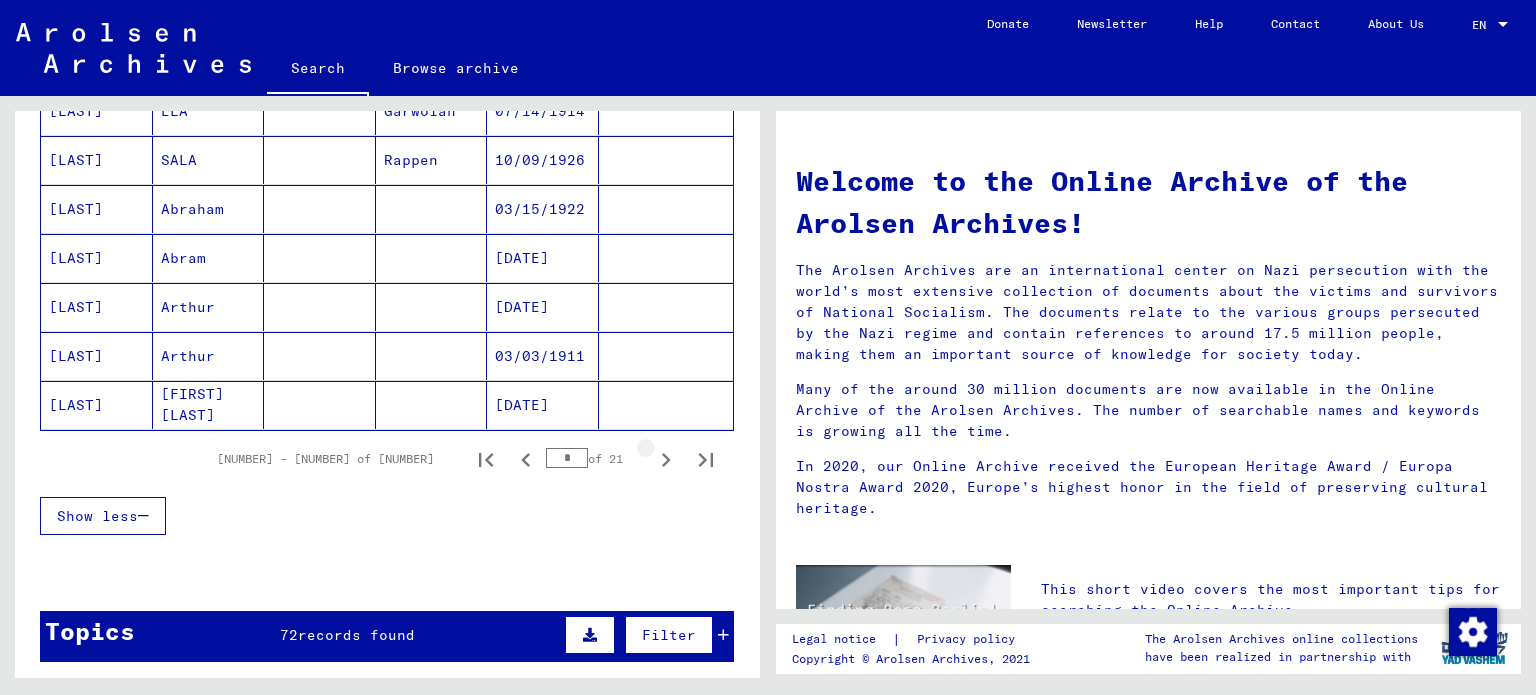 click 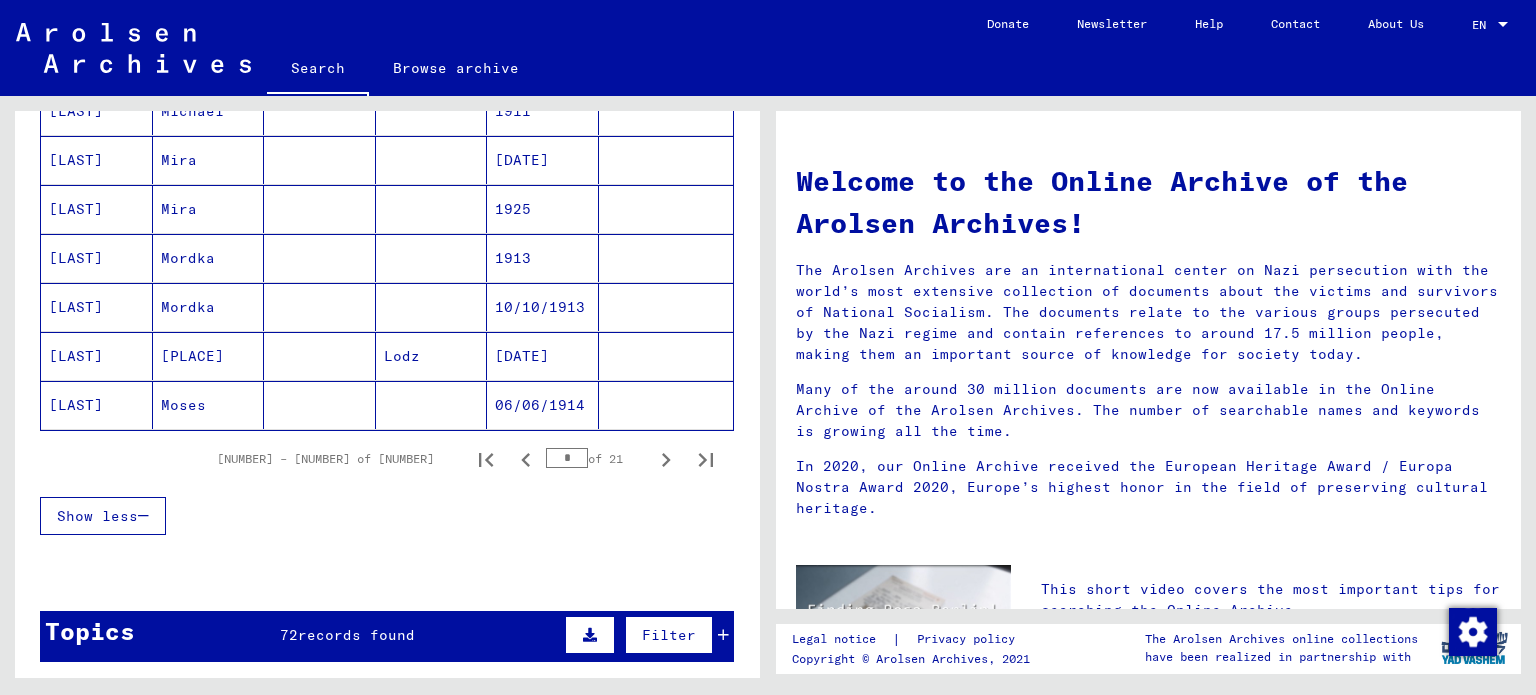click 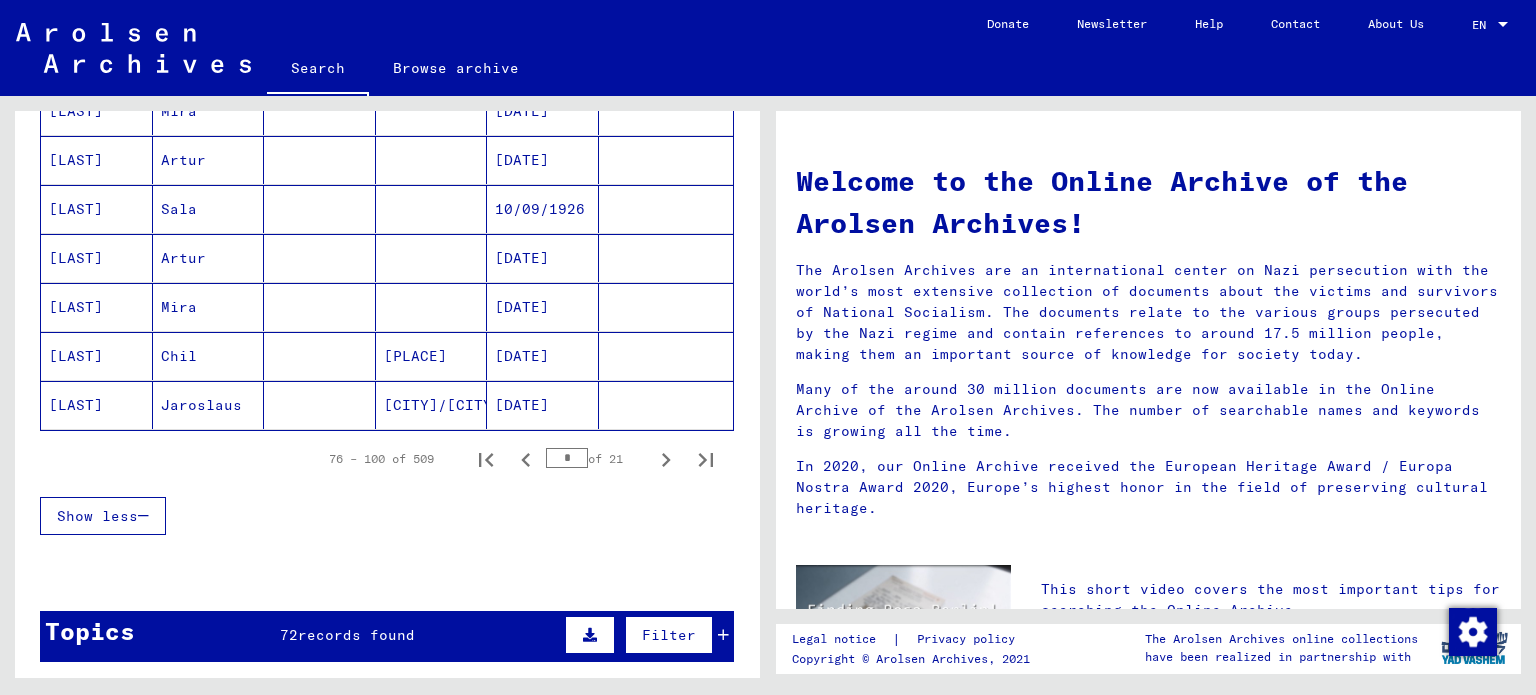 click 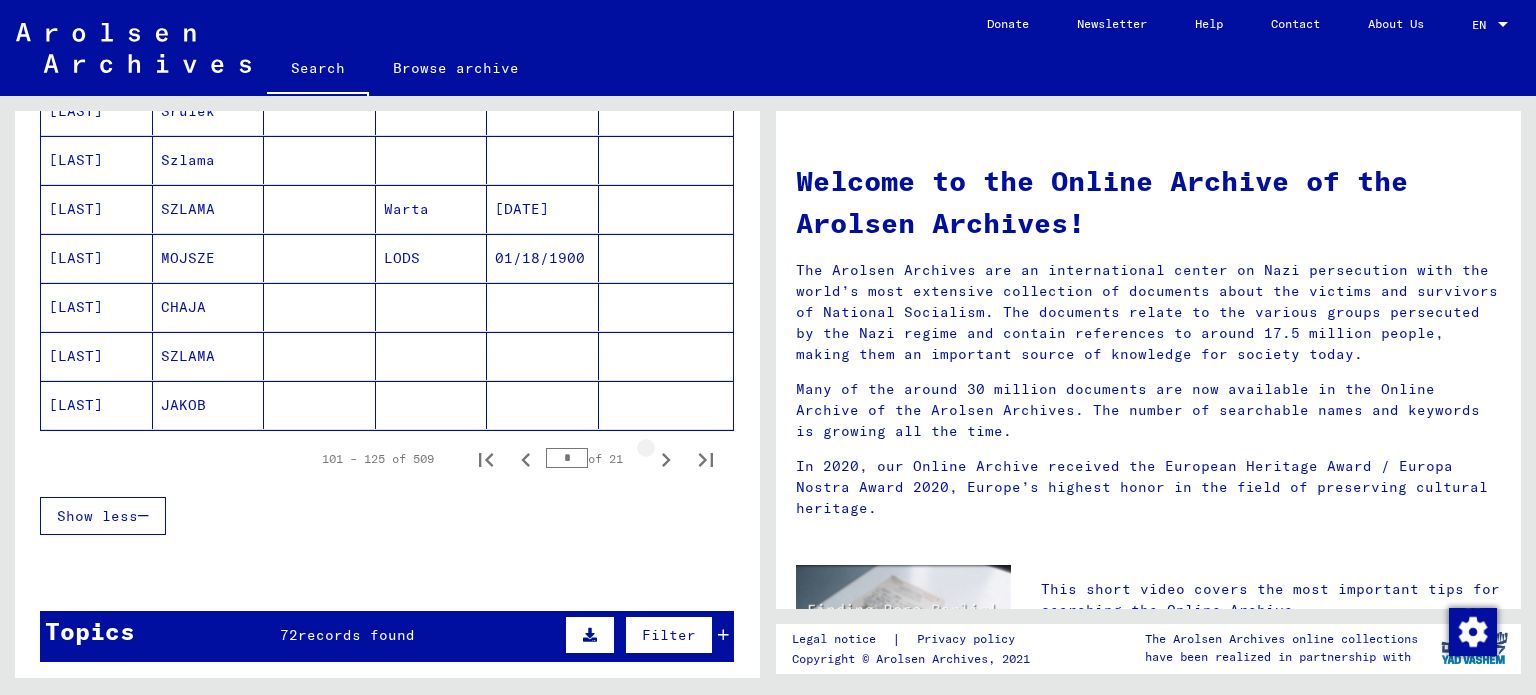 click 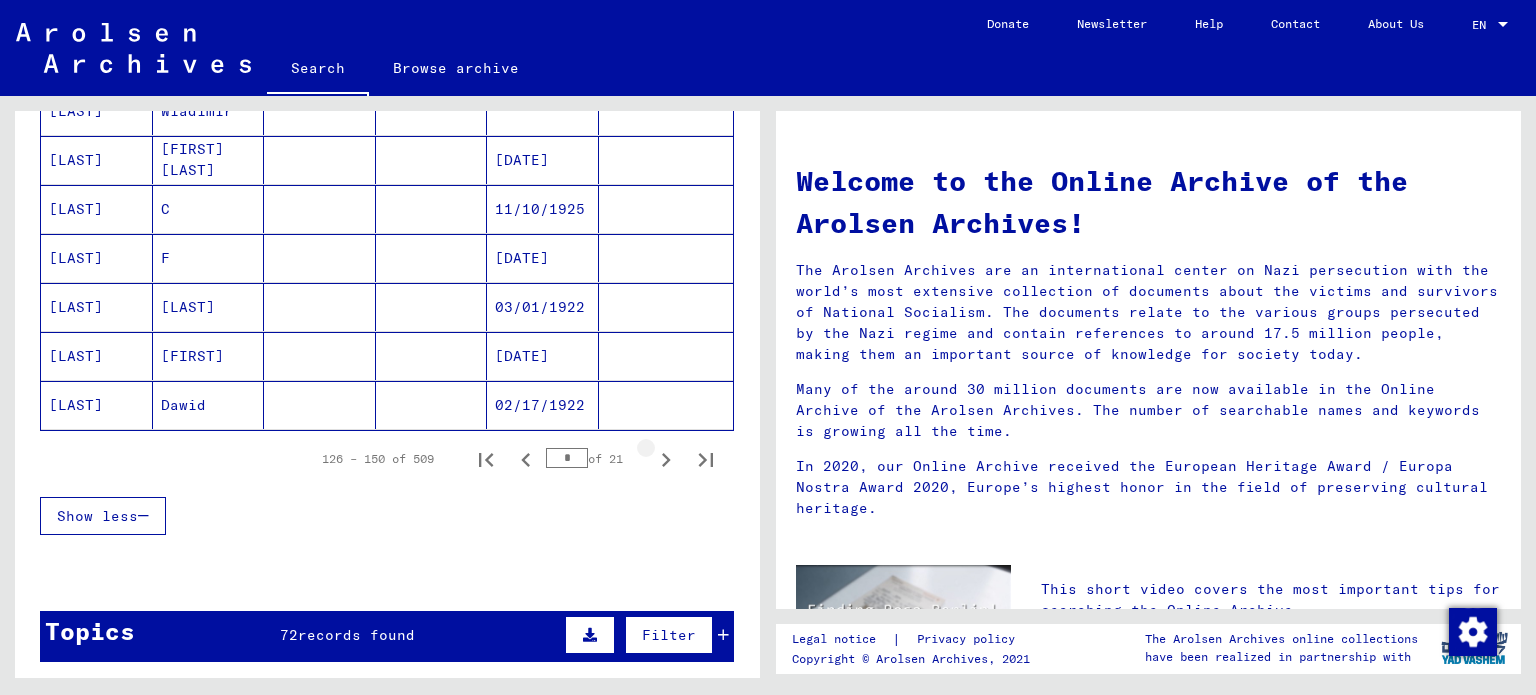 click 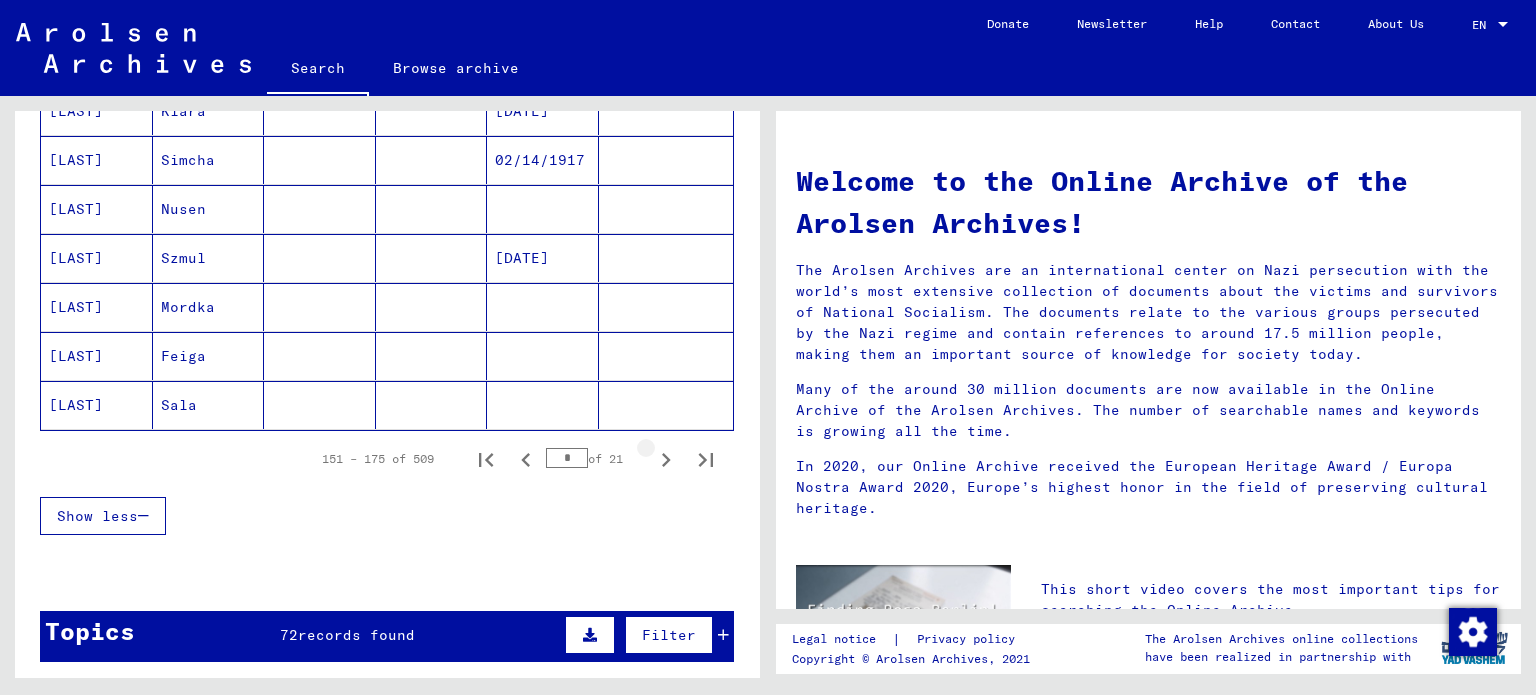 click 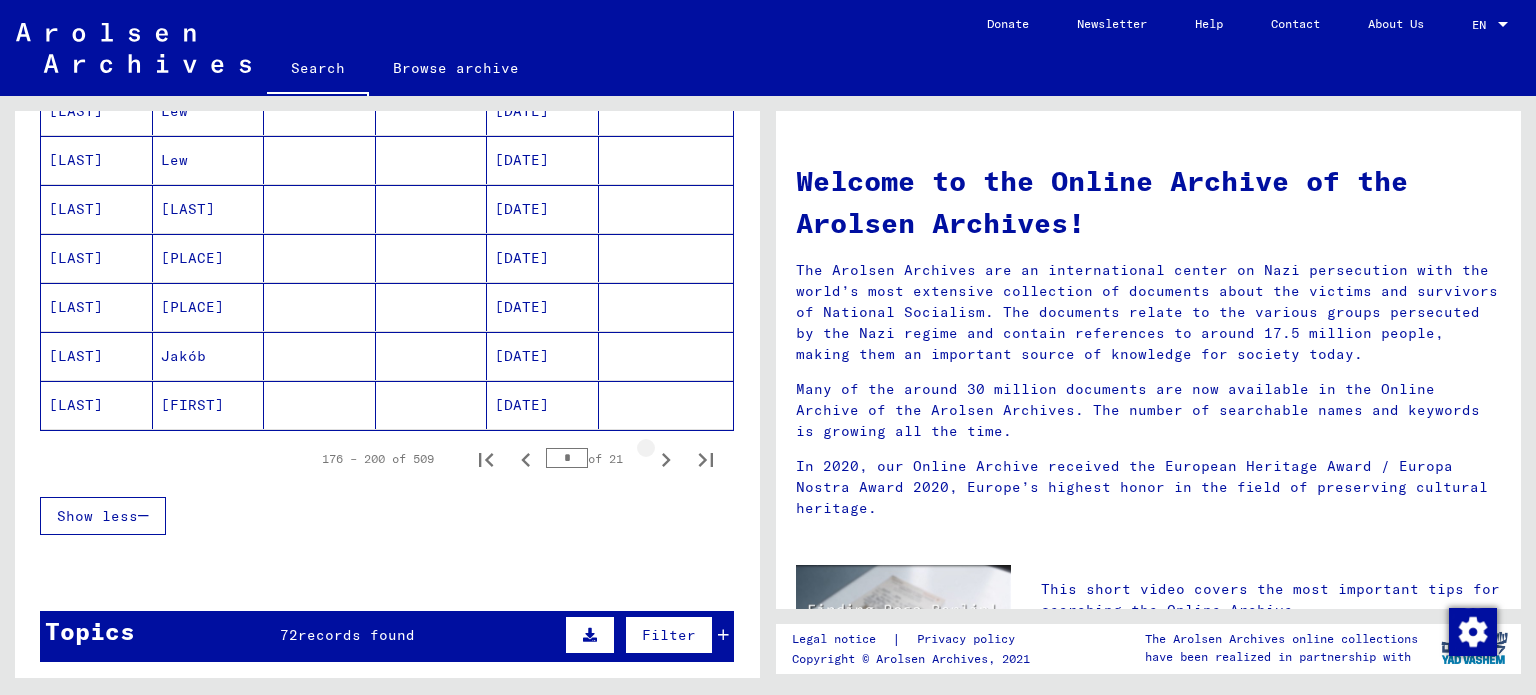 click 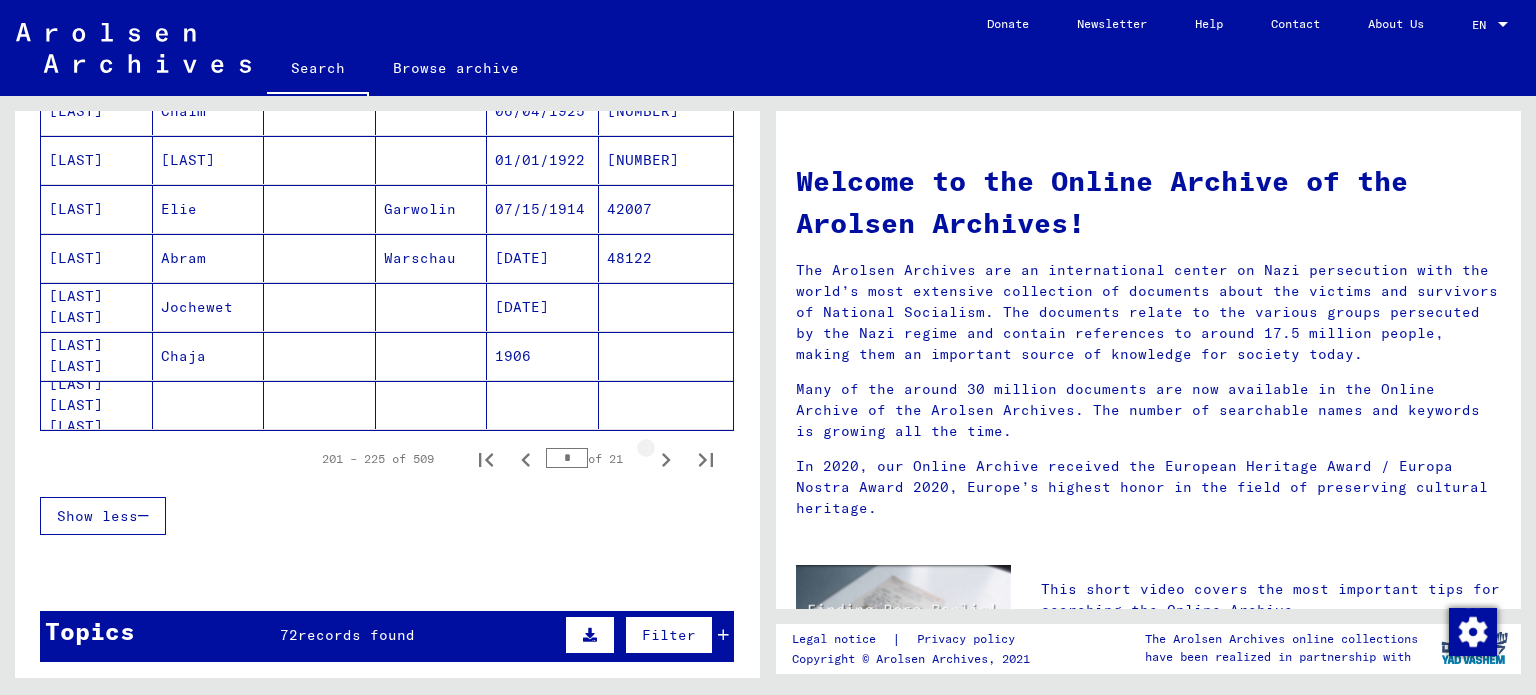 click 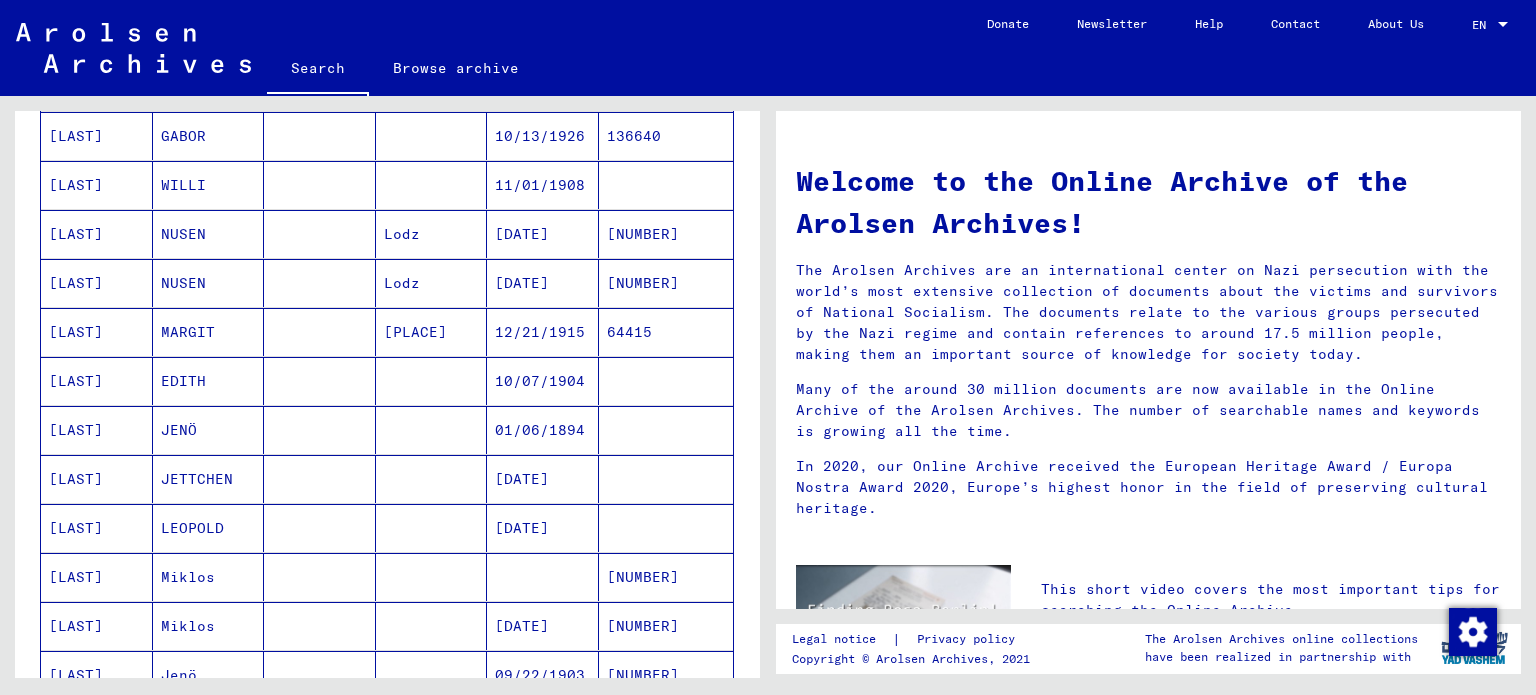 scroll, scrollTop: 500, scrollLeft: 0, axis: vertical 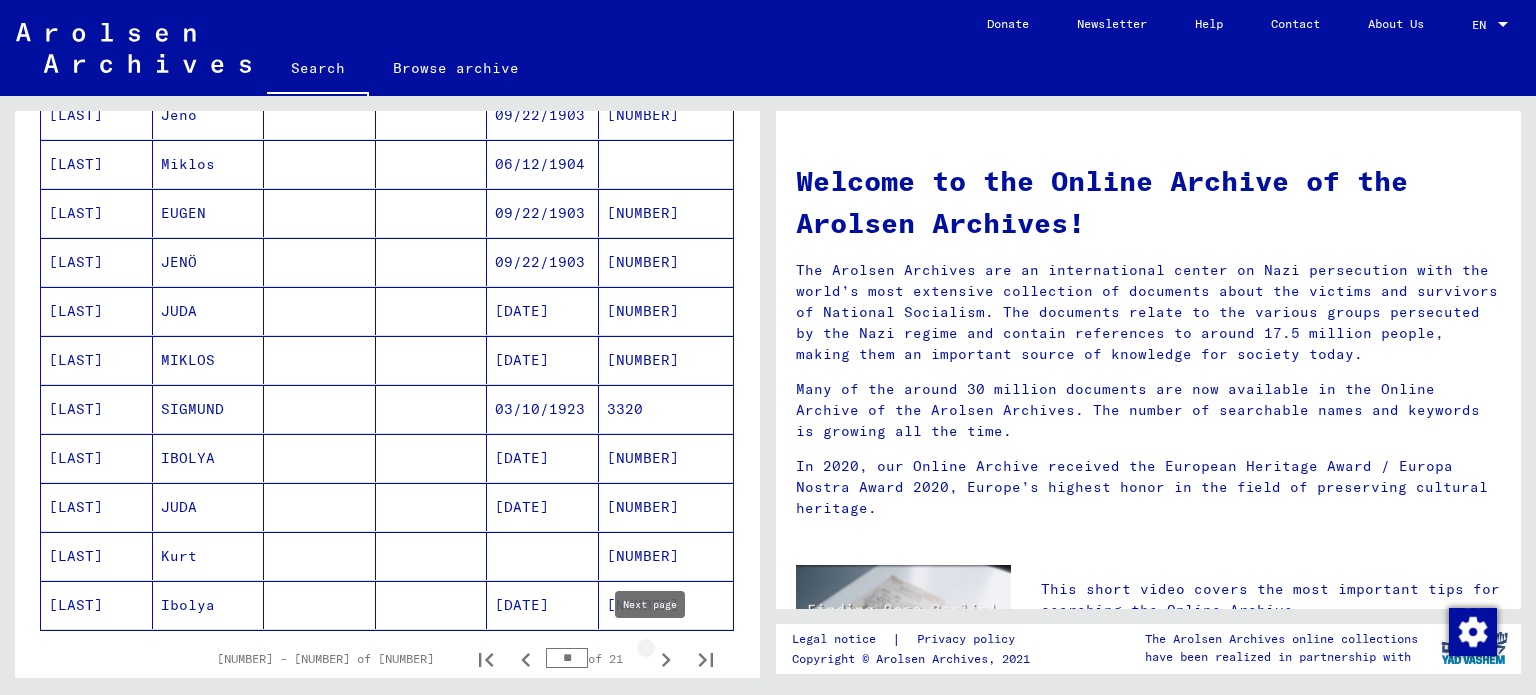 click 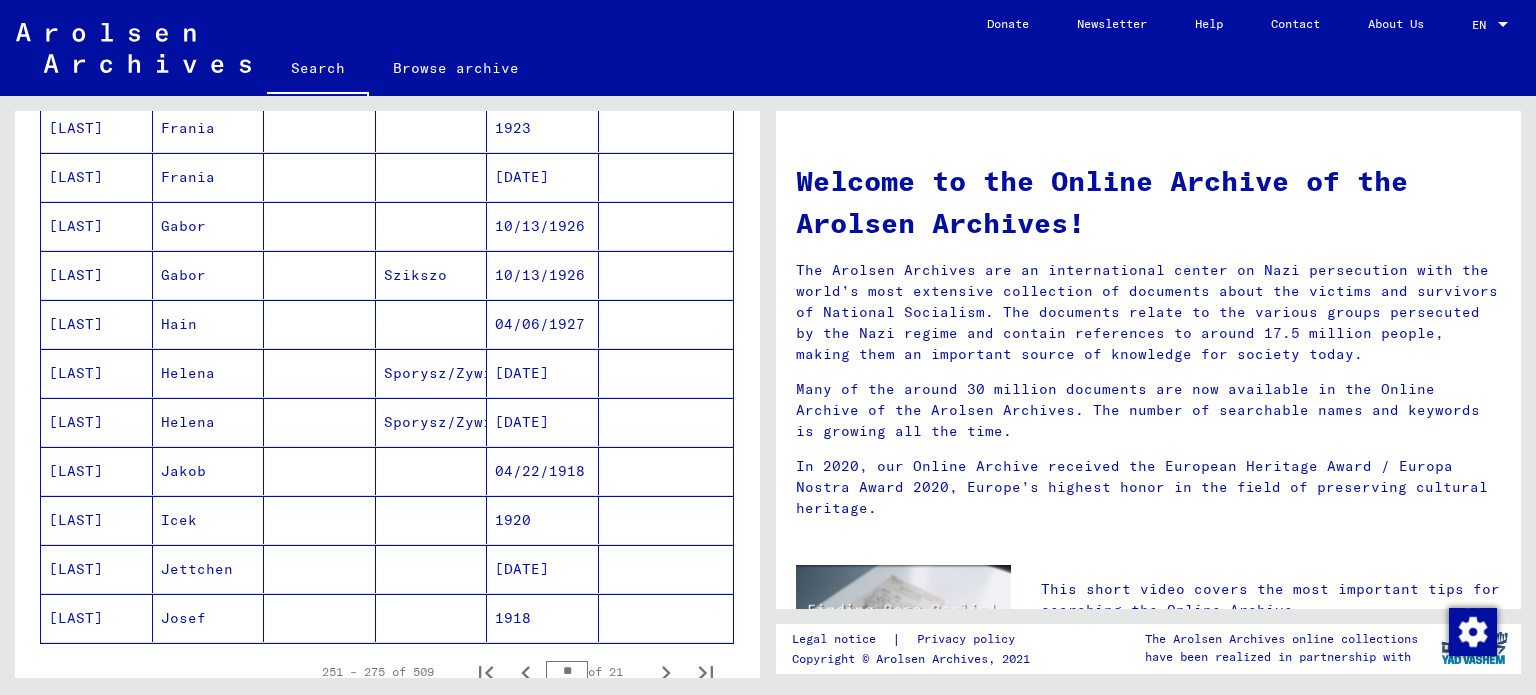 scroll, scrollTop: 1100, scrollLeft: 0, axis: vertical 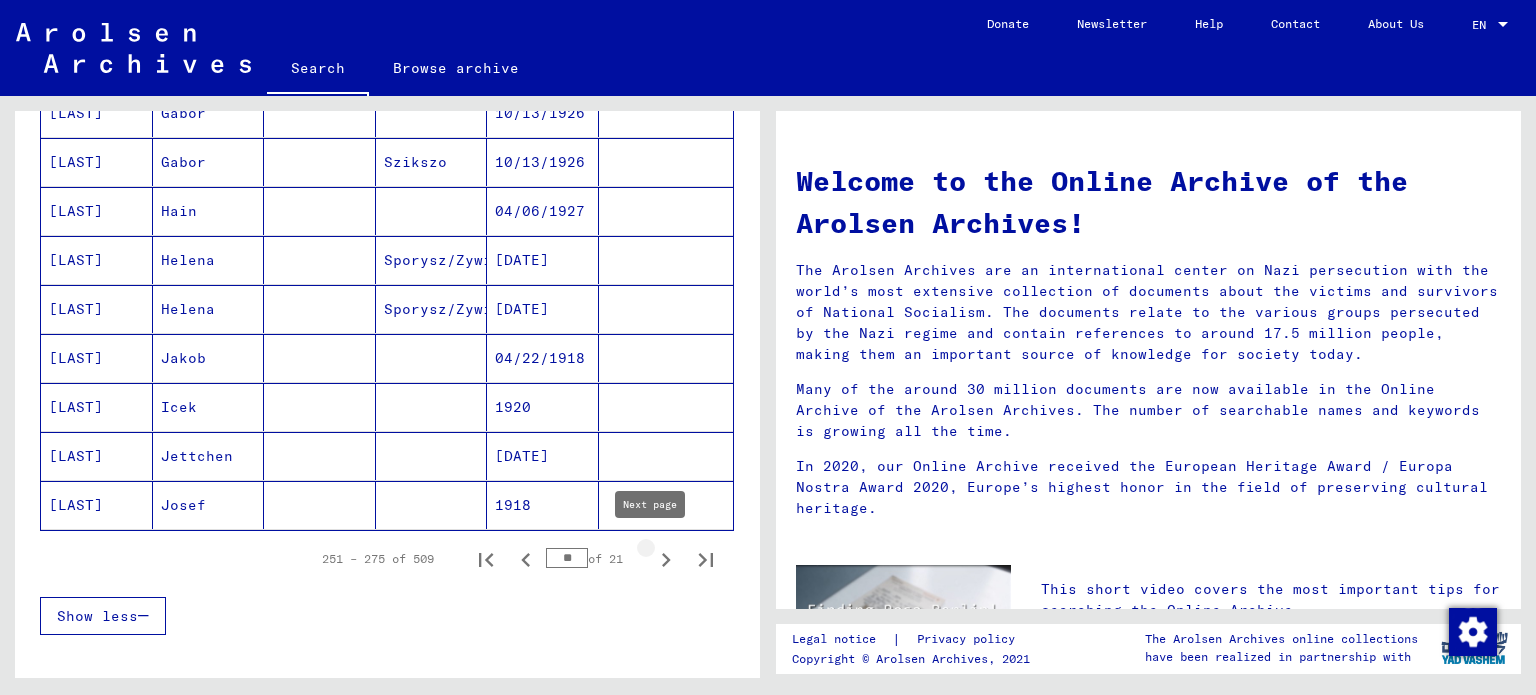 click 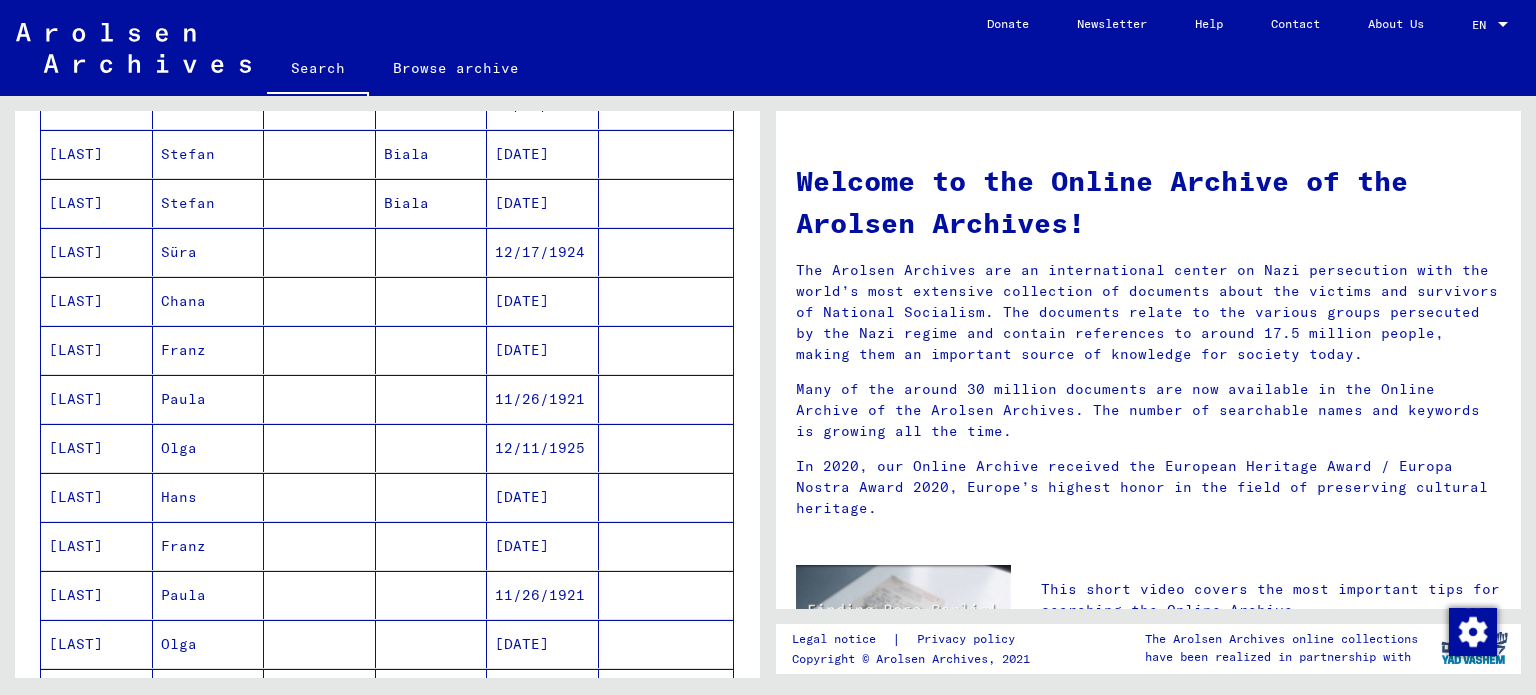scroll, scrollTop: 800, scrollLeft: 0, axis: vertical 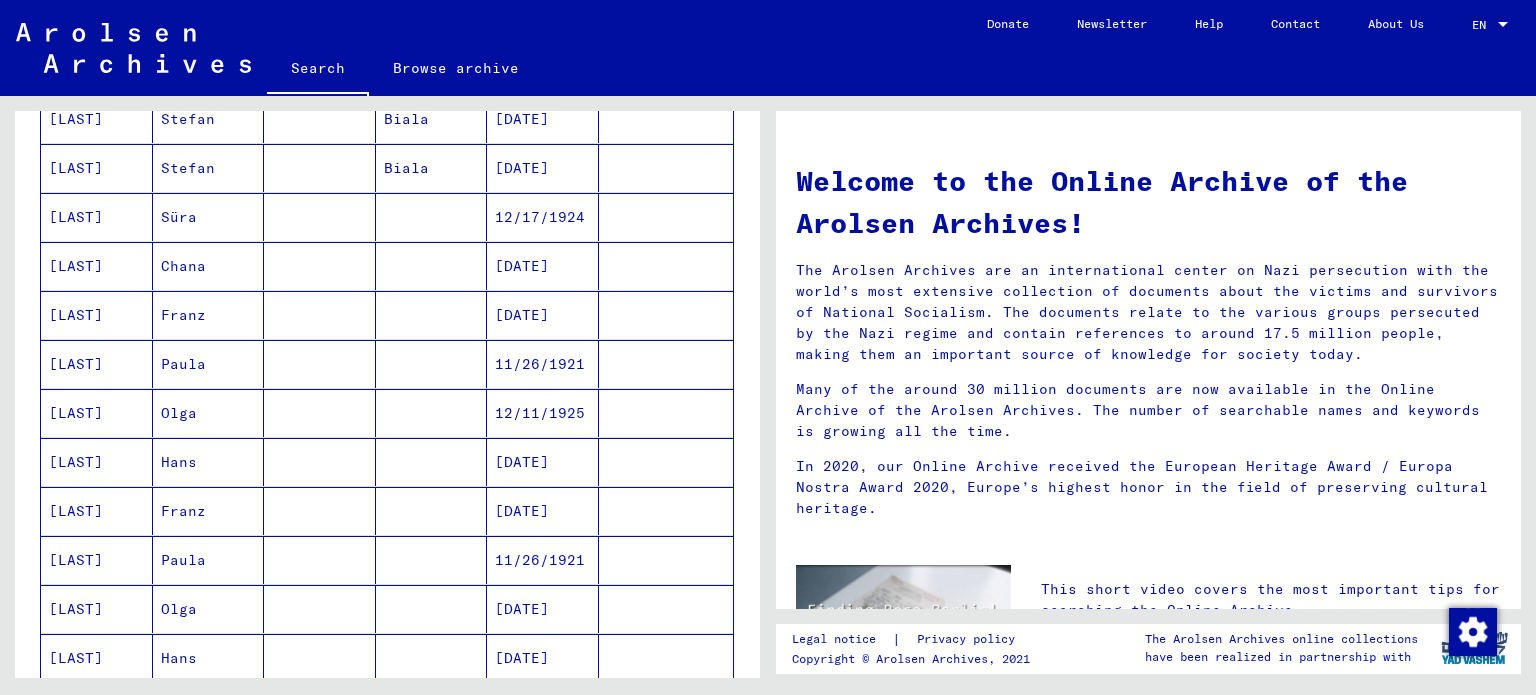 click on "[LAST]" at bounding box center [97, 462] 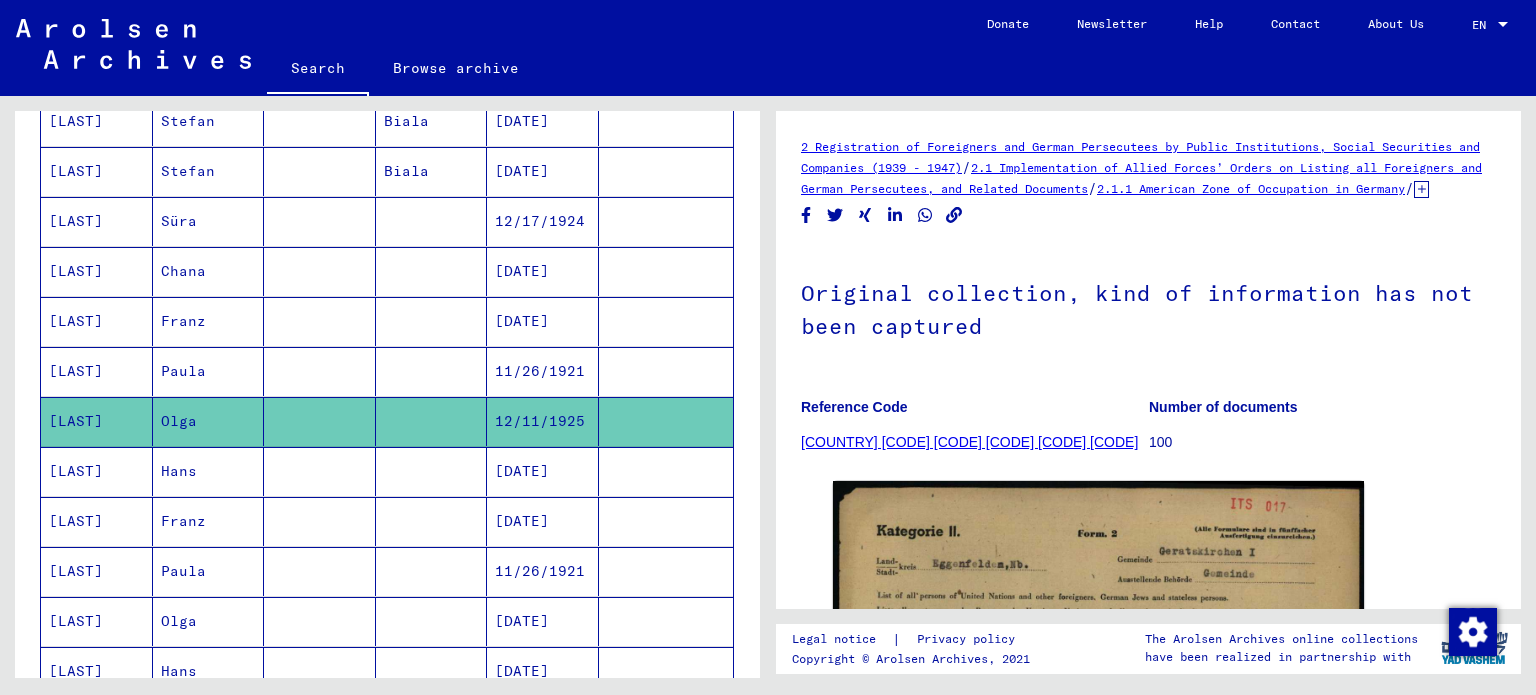 scroll, scrollTop: 0, scrollLeft: 0, axis: both 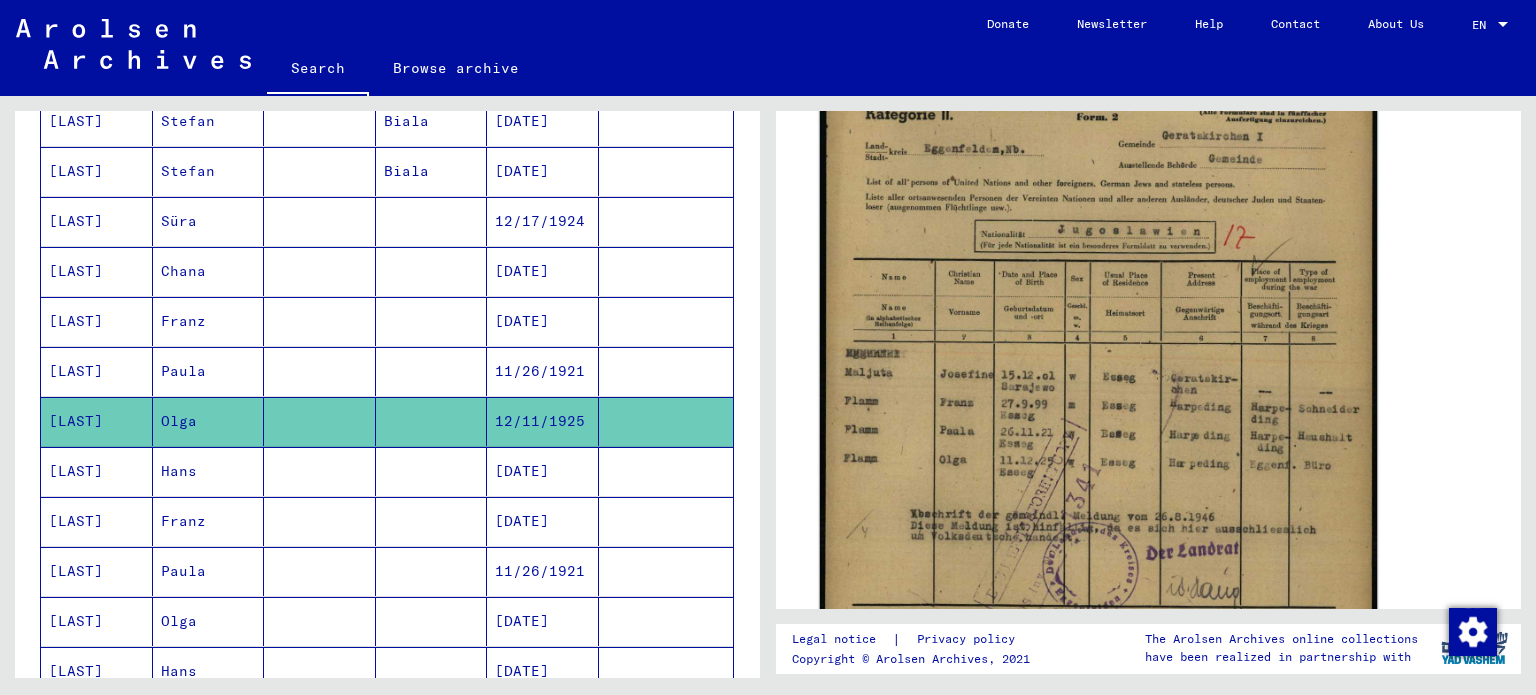click 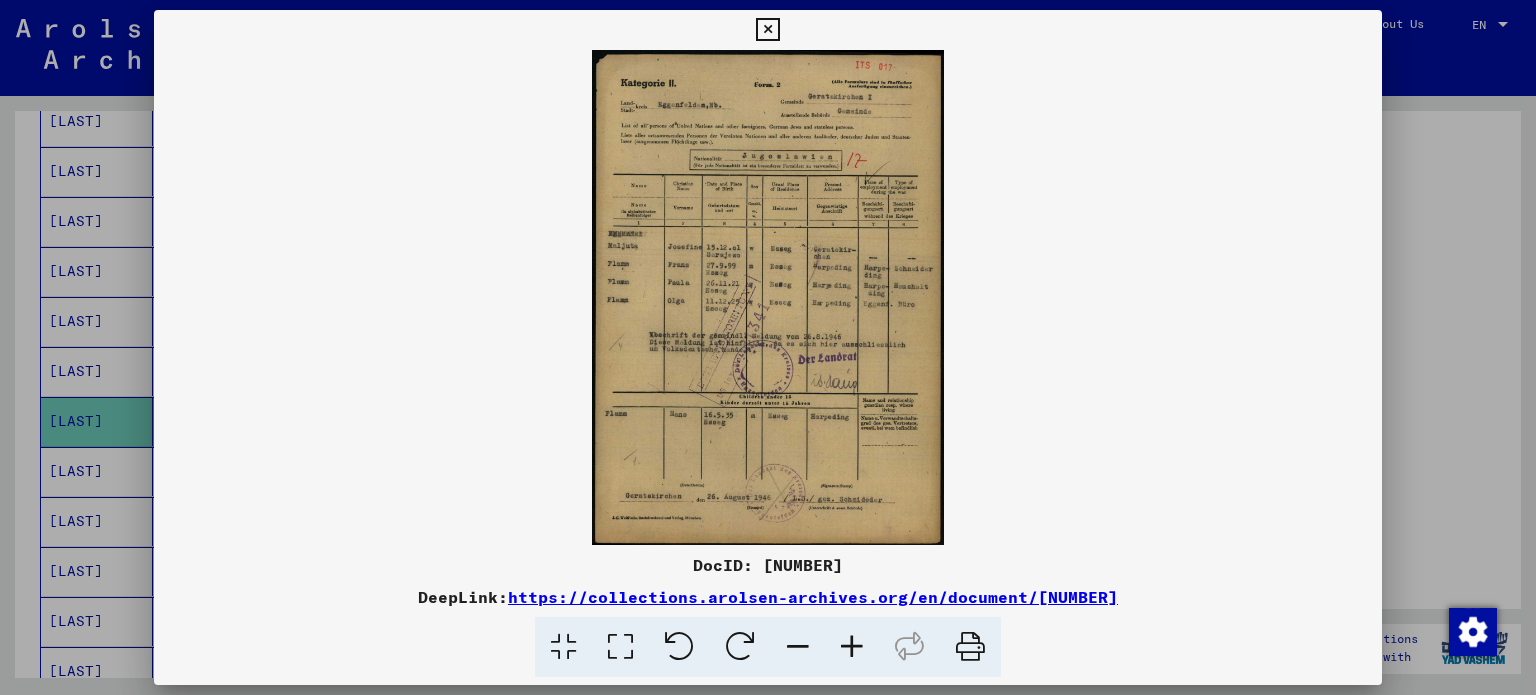 click at bounding box center [852, 647] 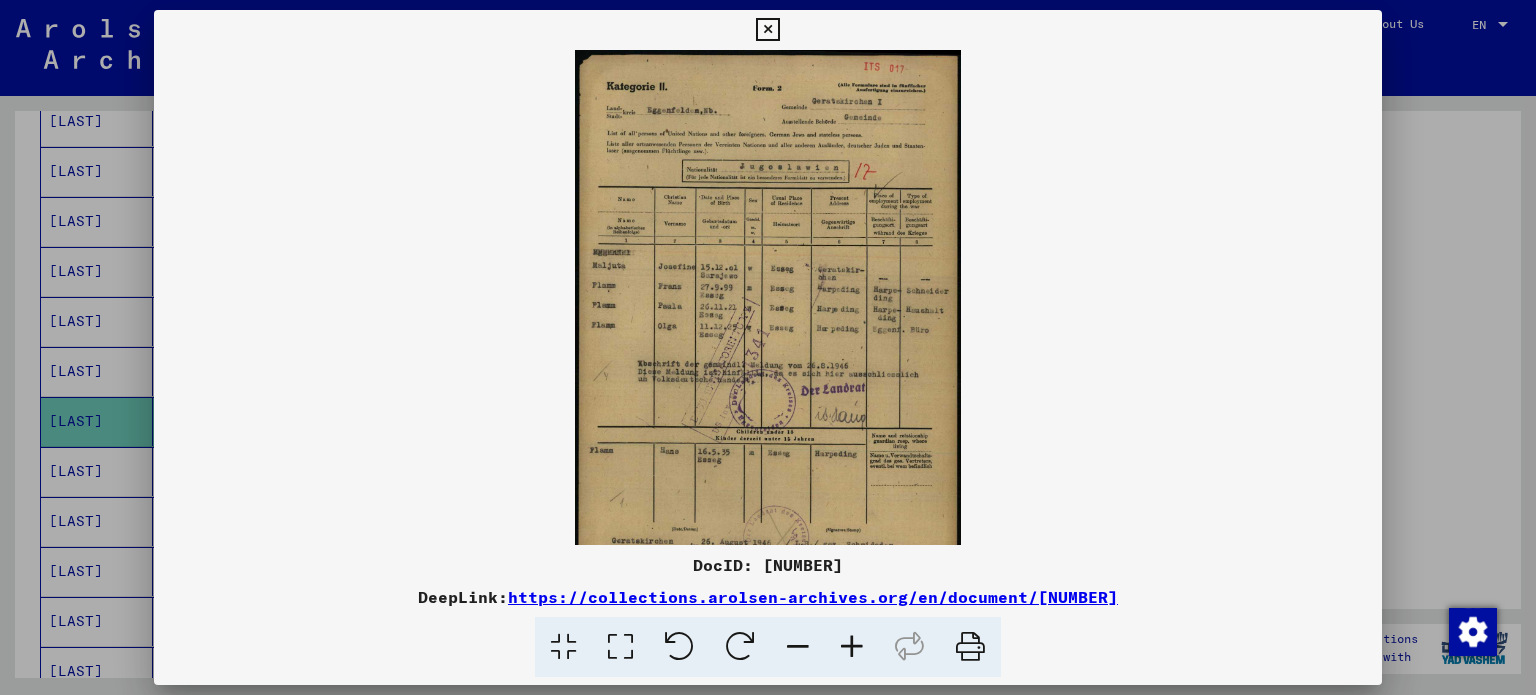 click at bounding box center (852, 647) 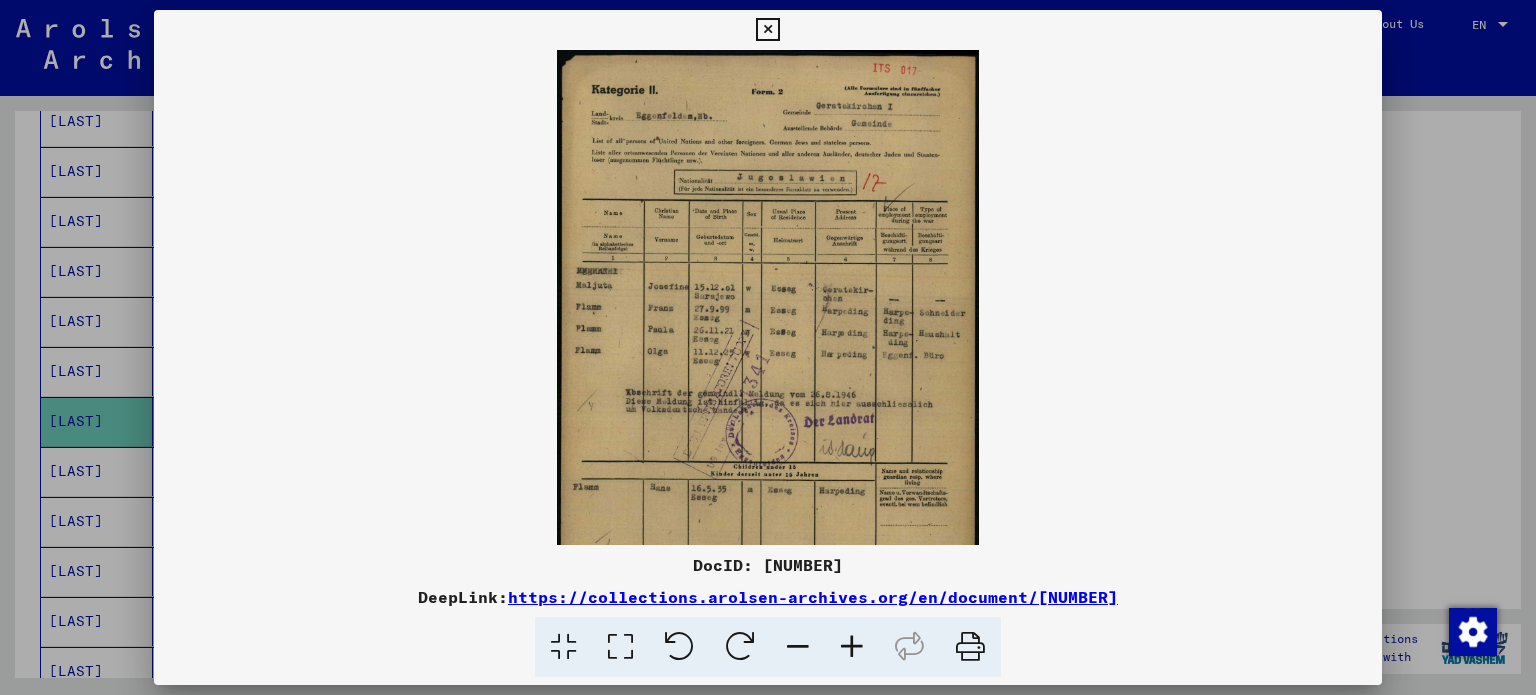 click at bounding box center [852, 647] 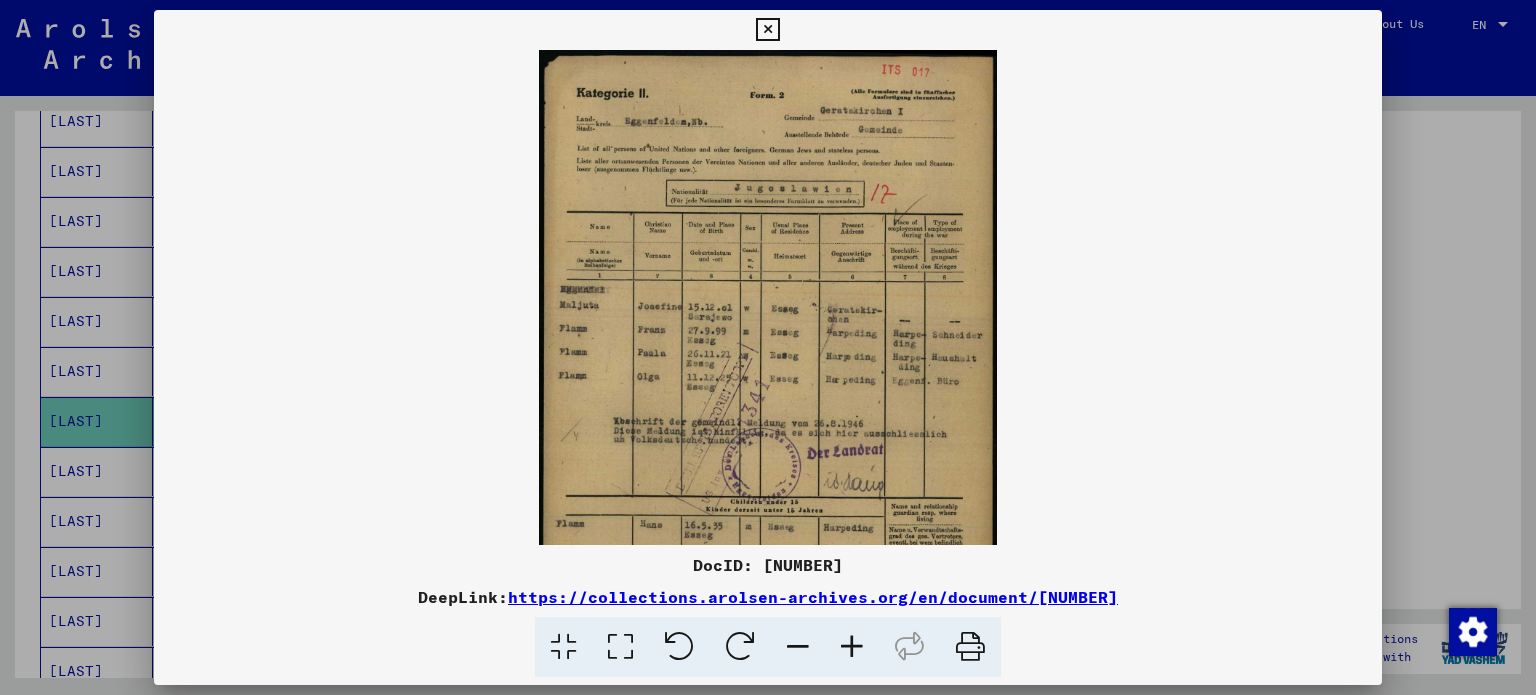 click at bounding box center [852, 647] 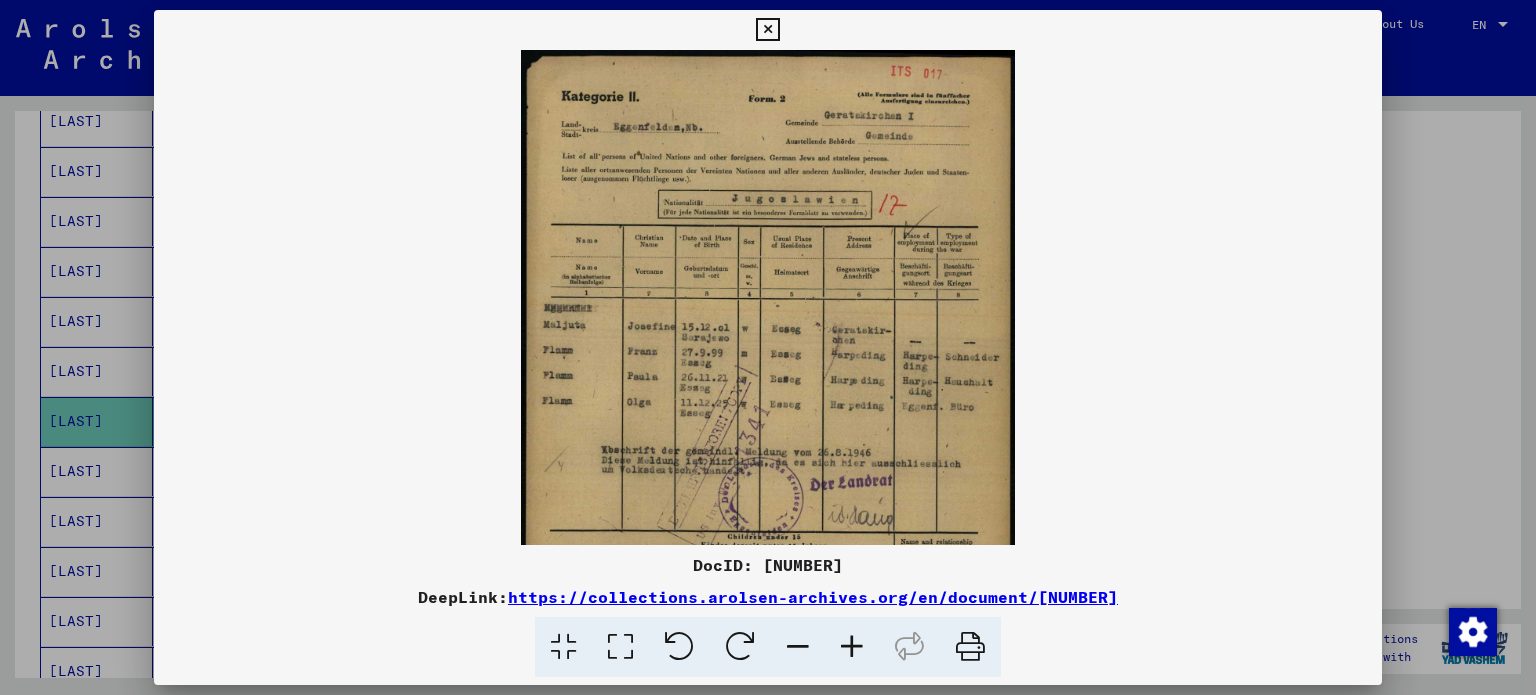 click at bounding box center (852, 647) 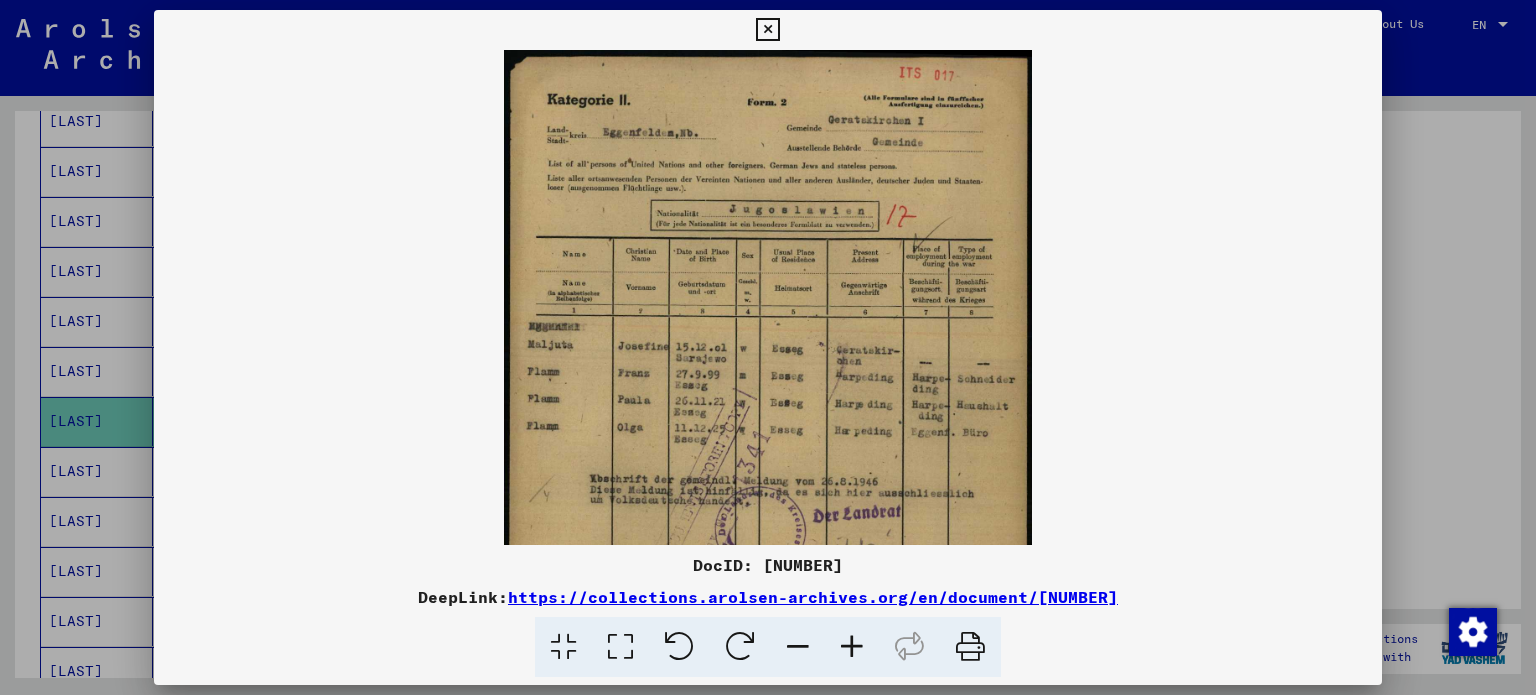 click at bounding box center [852, 647] 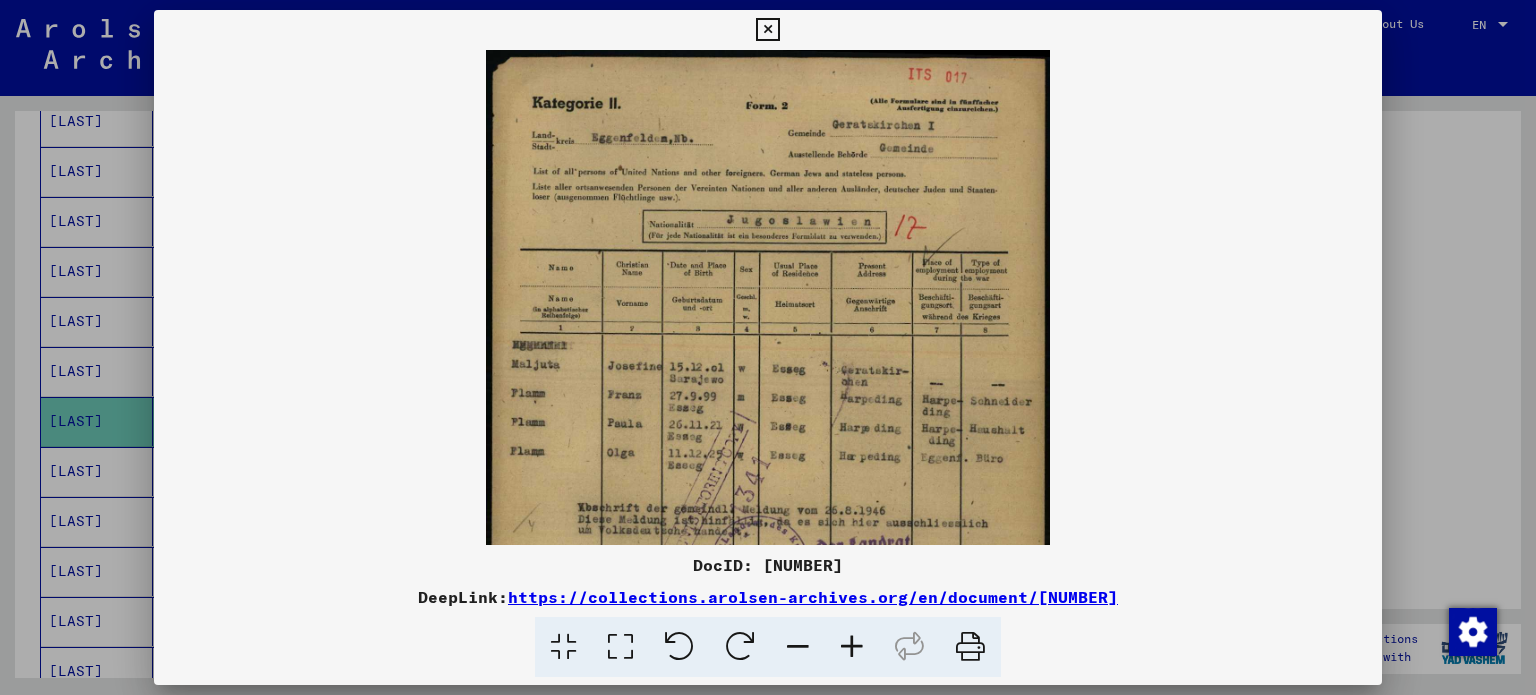 click at bounding box center (852, 647) 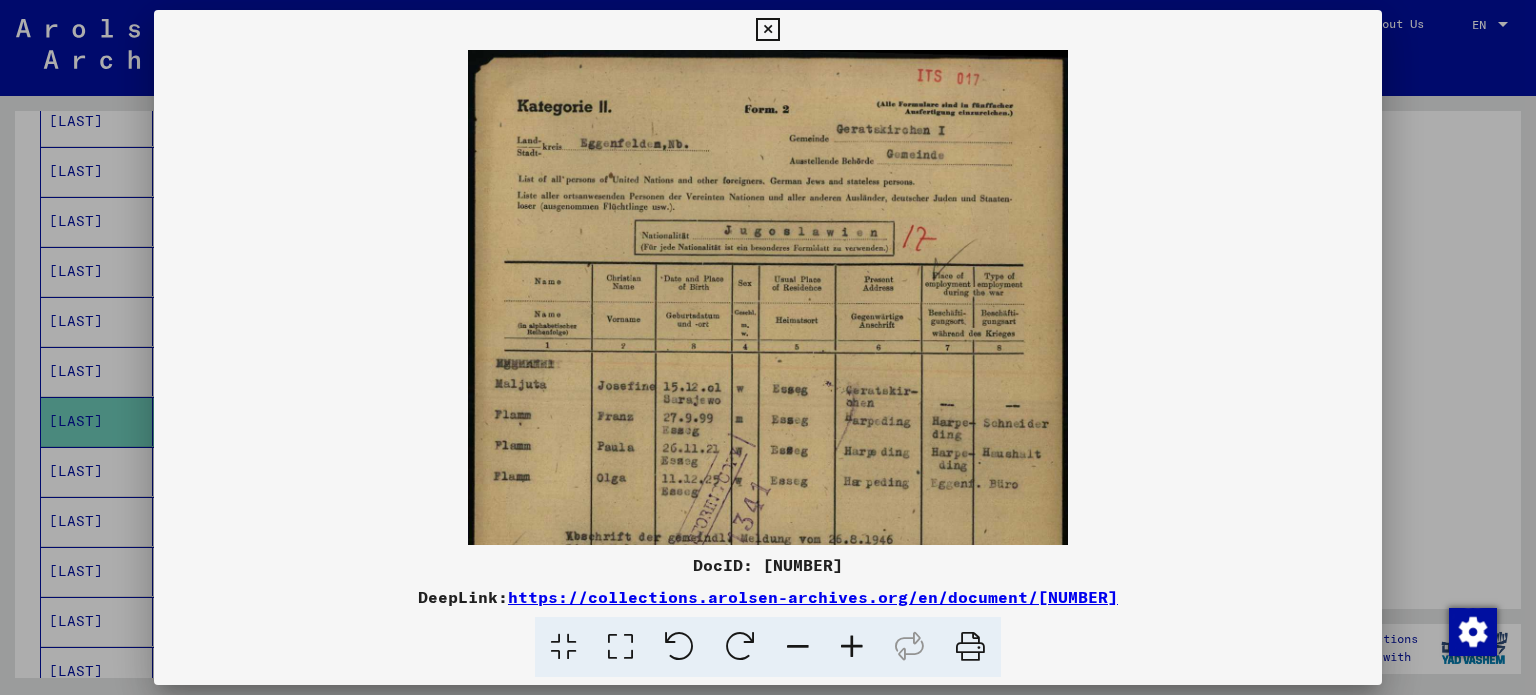 click at bounding box center [852, 647] 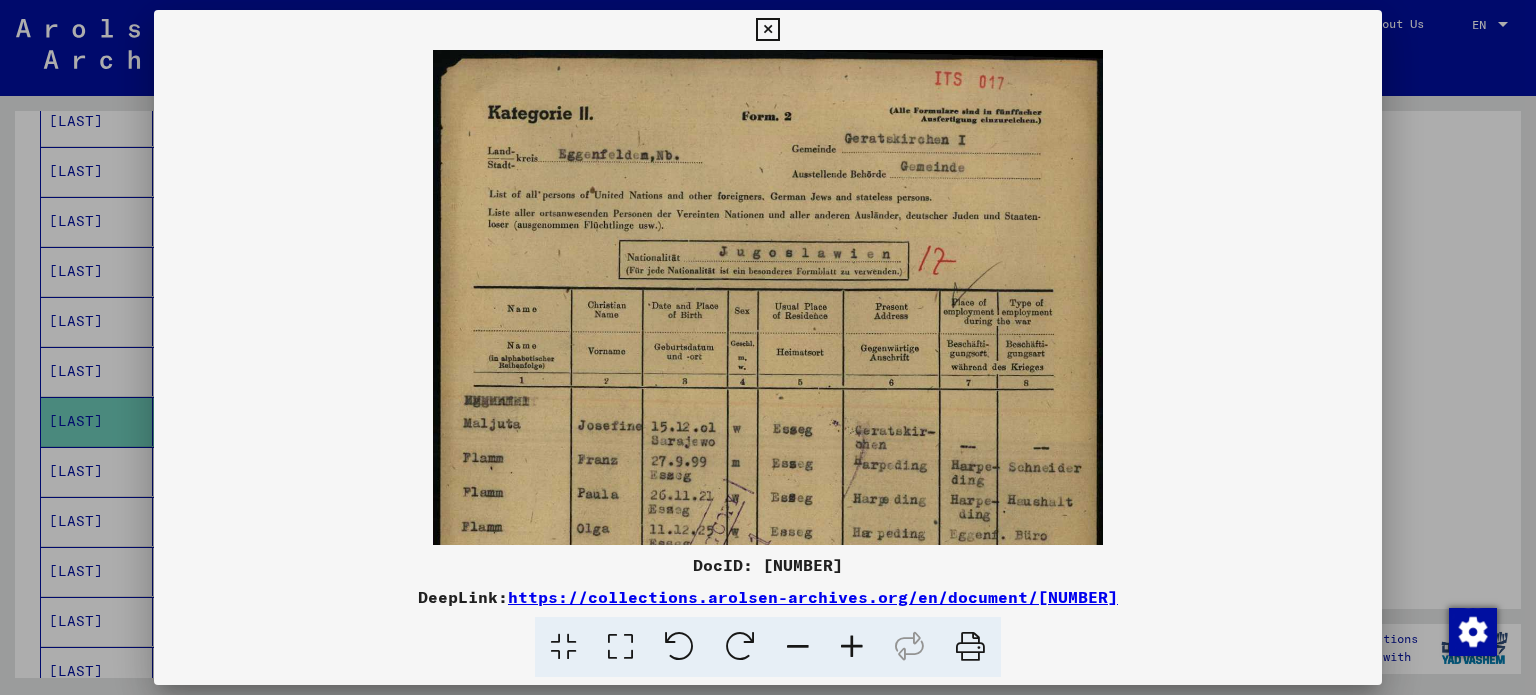 click at bounding box center (852, 647) 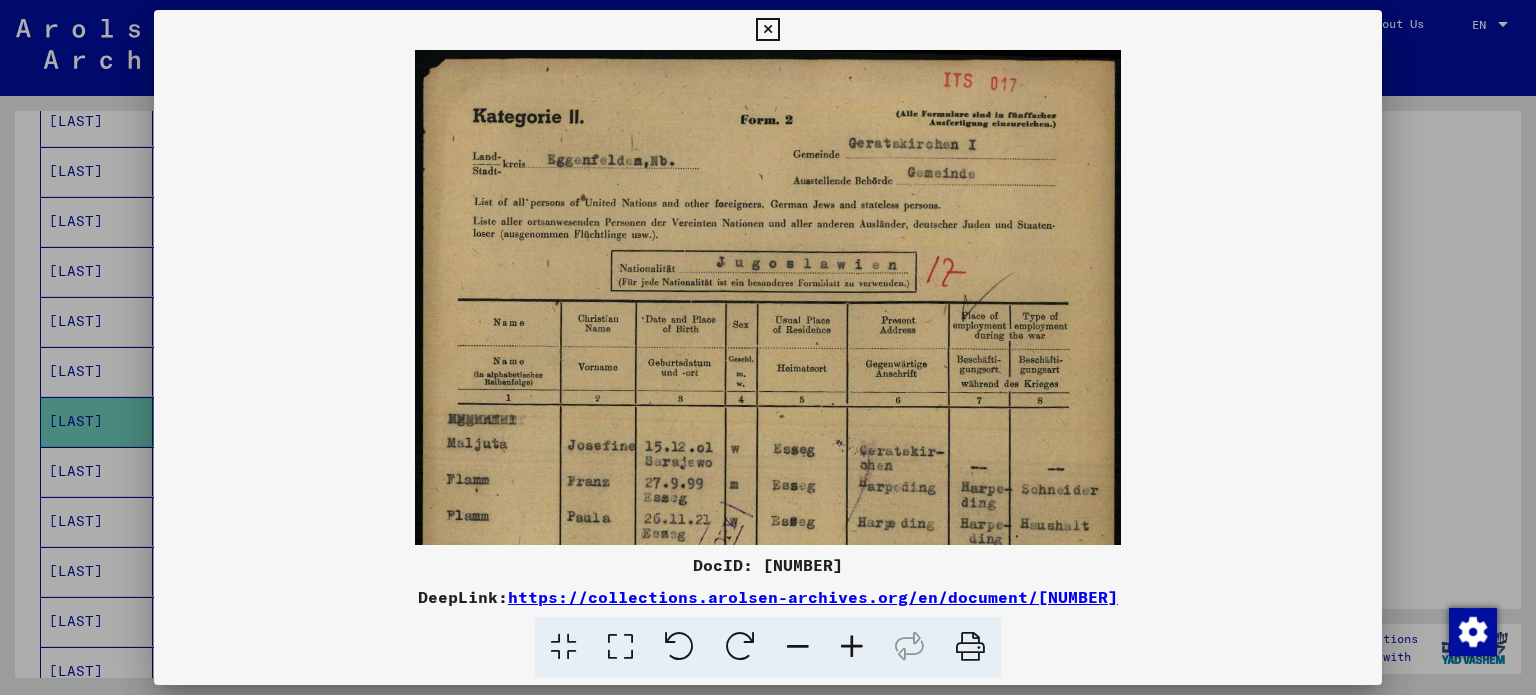 click at bounding box center (852, 647) 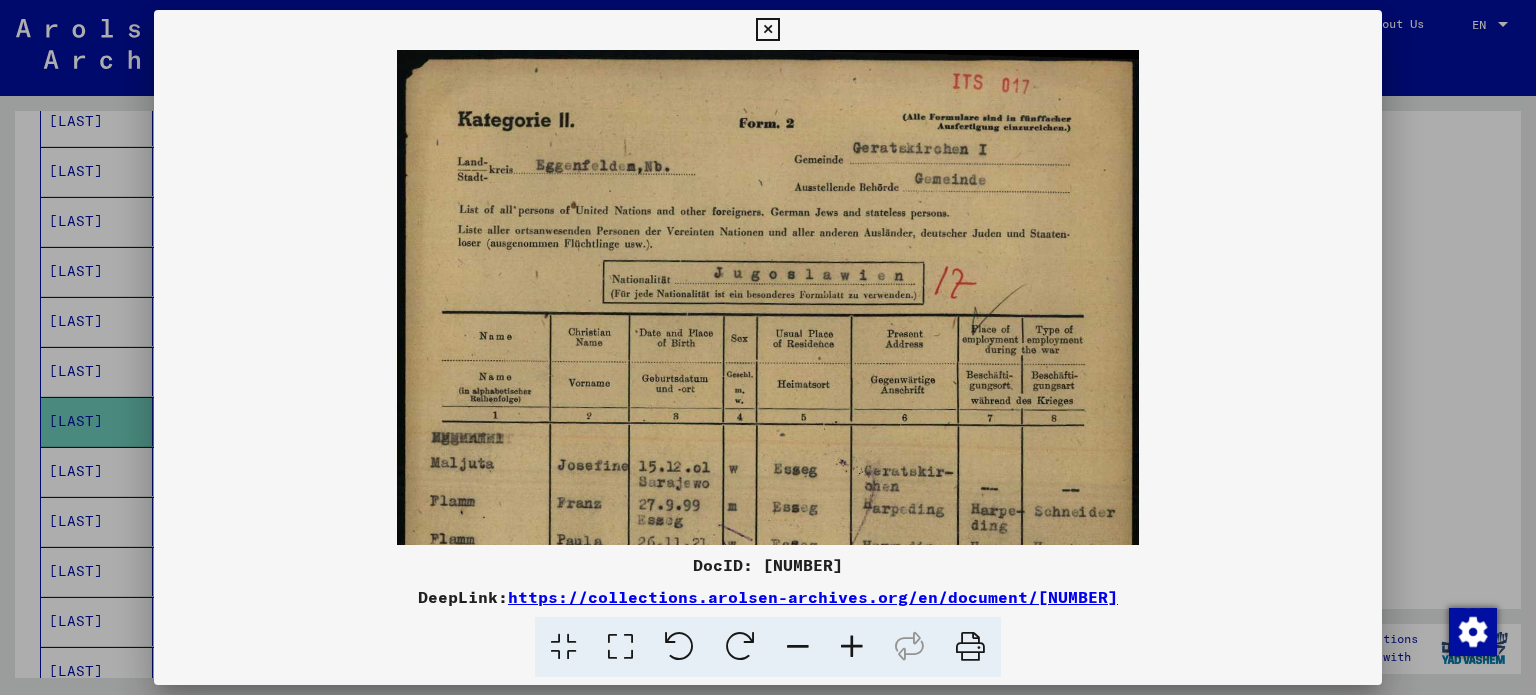 click at bounding box center (852, 647) 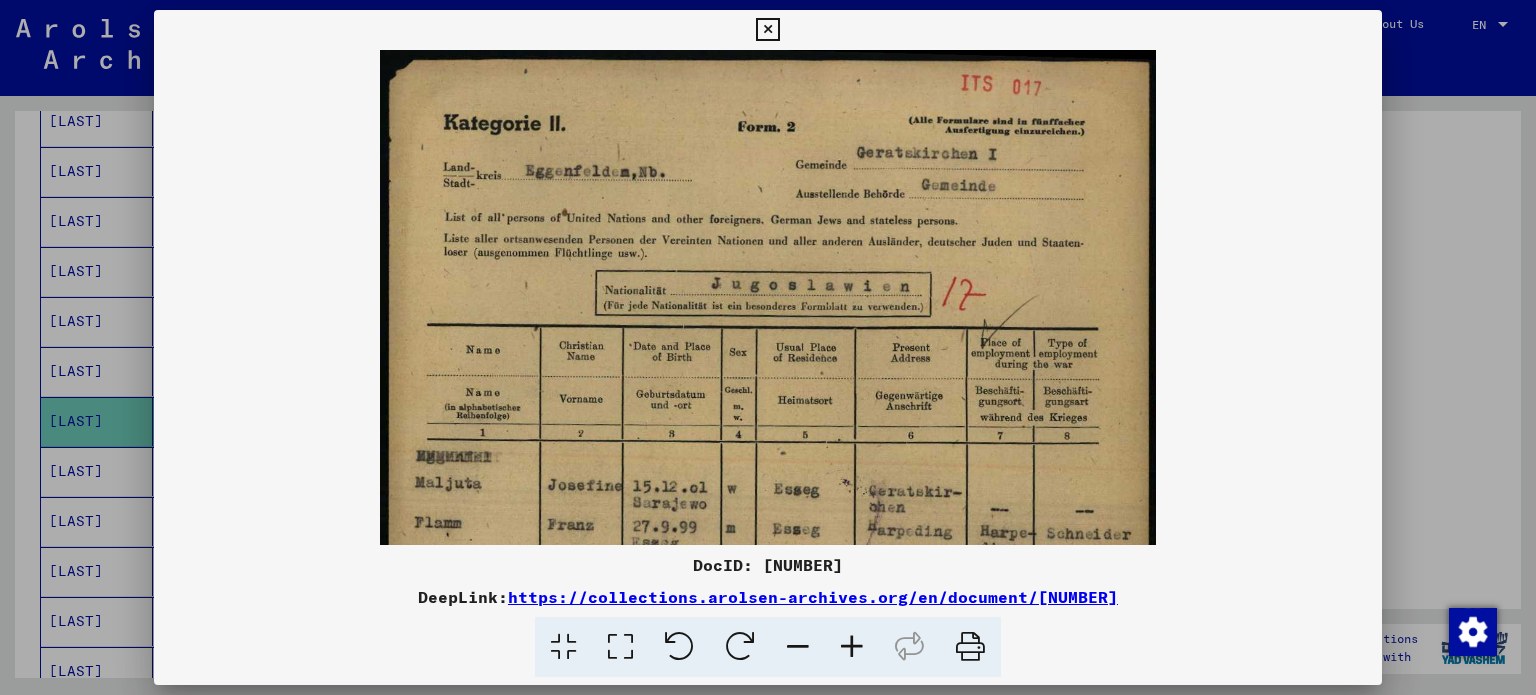 click at bounding box center (852, 647) 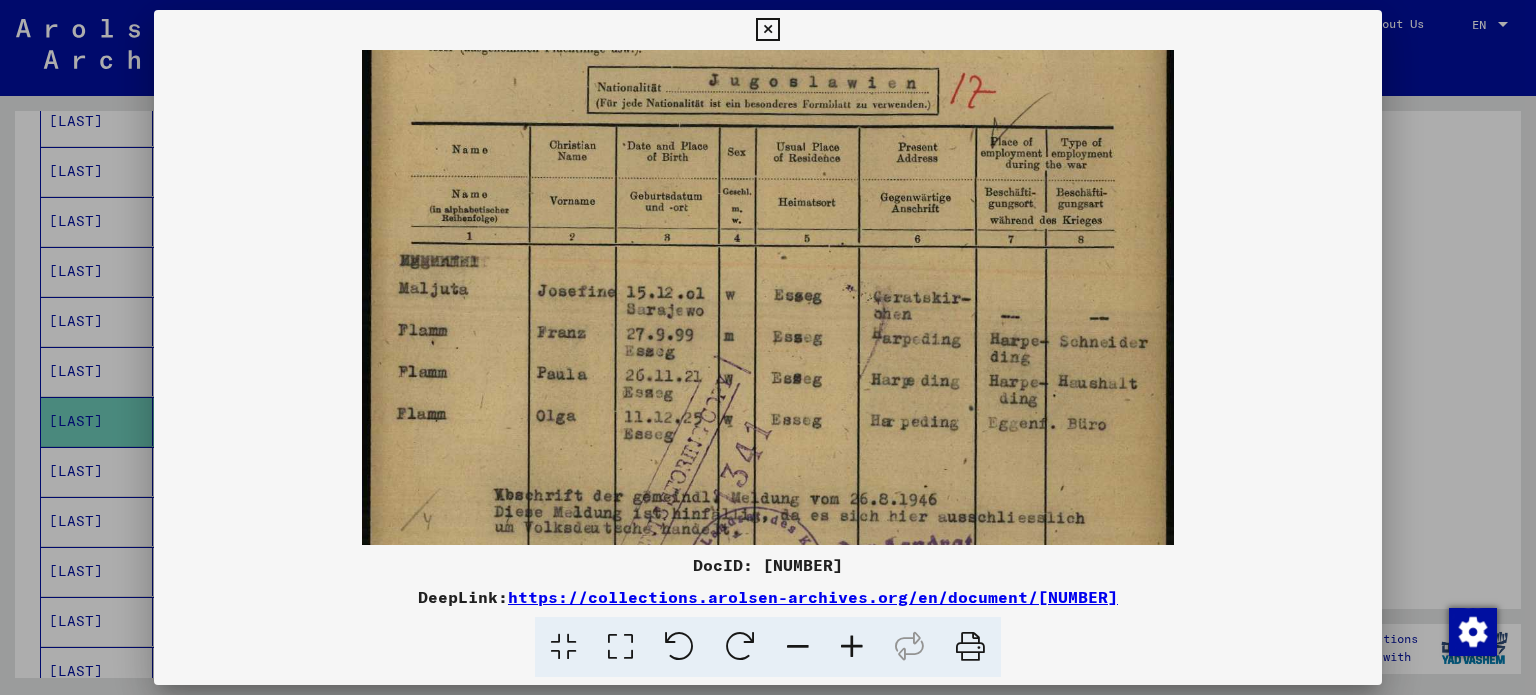scroll, scrollTop: 213, scrollLeft: 0, axis: vertical 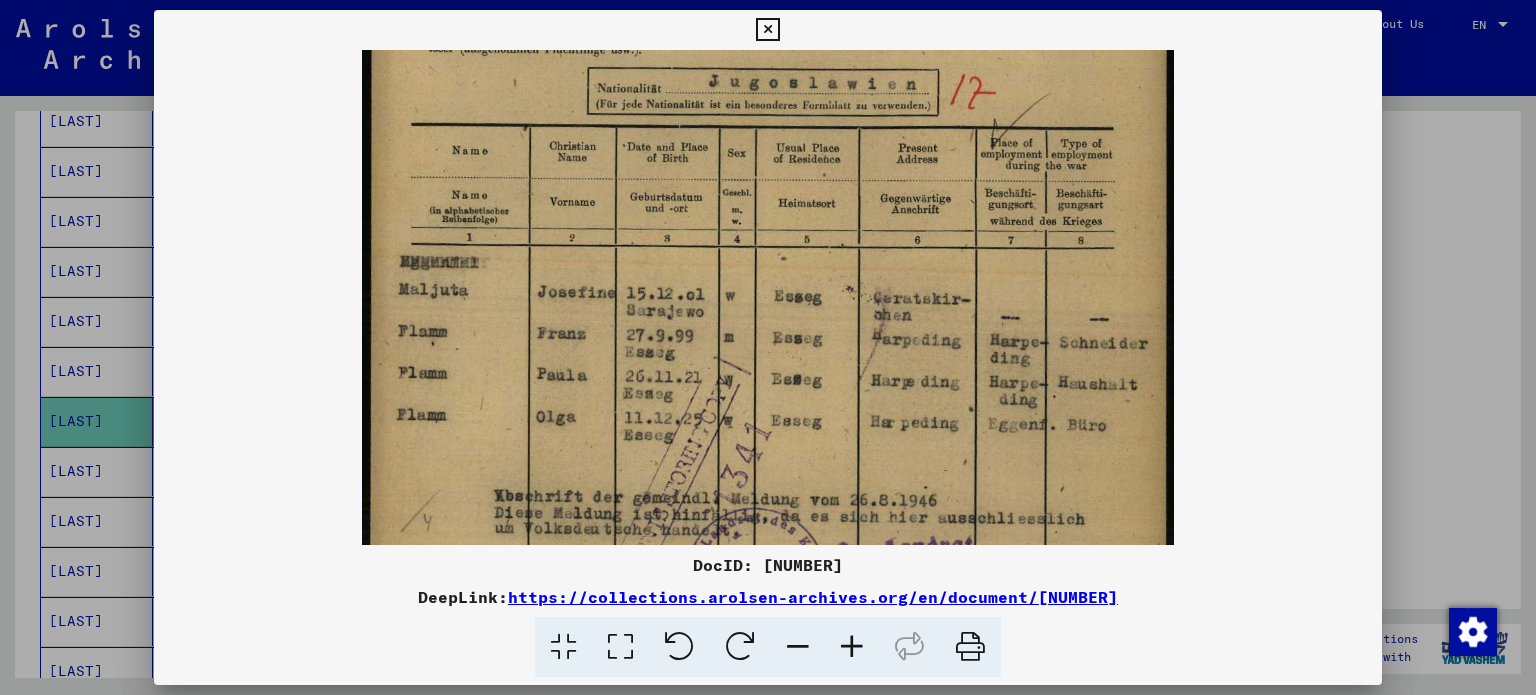 drag, startPoint x: 808, startPoint y: 390, endPoint x: 776, endPoint y: 201, distance: 191.68985 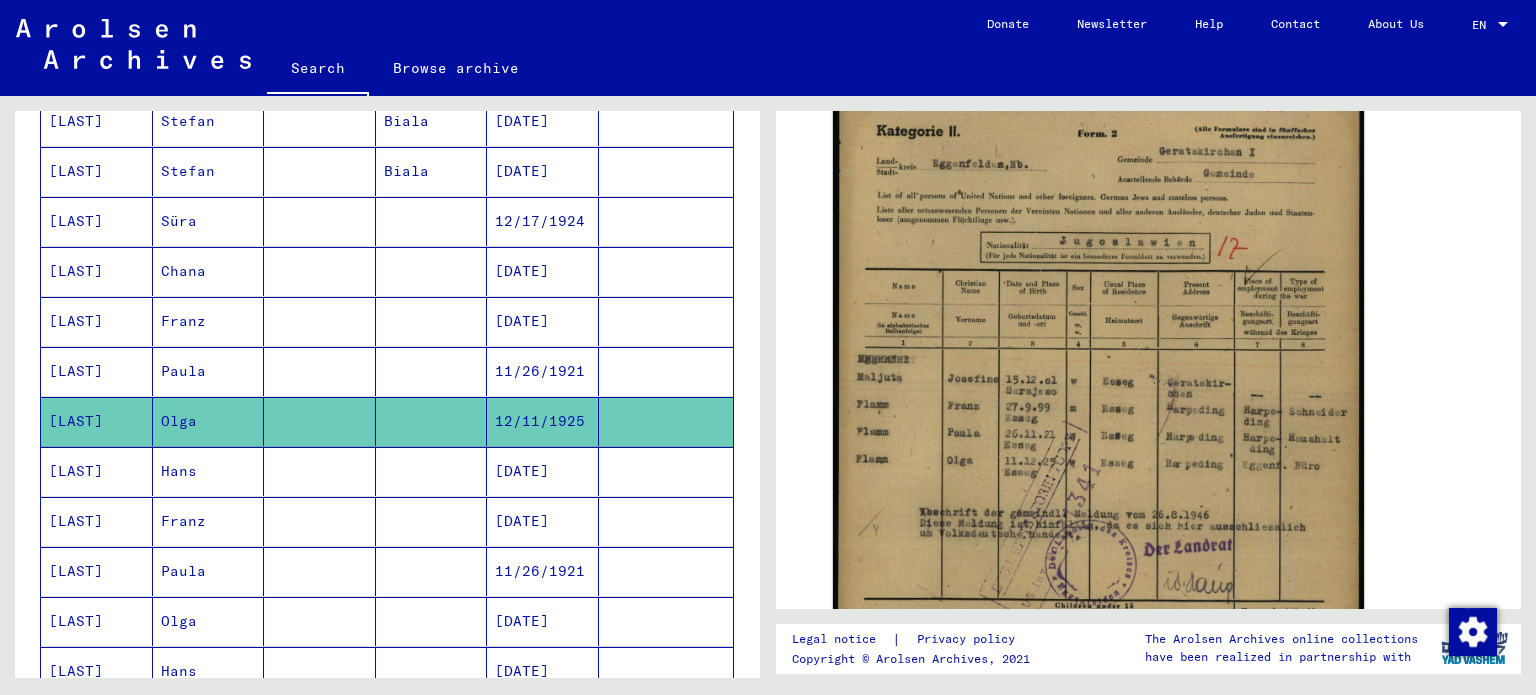 click 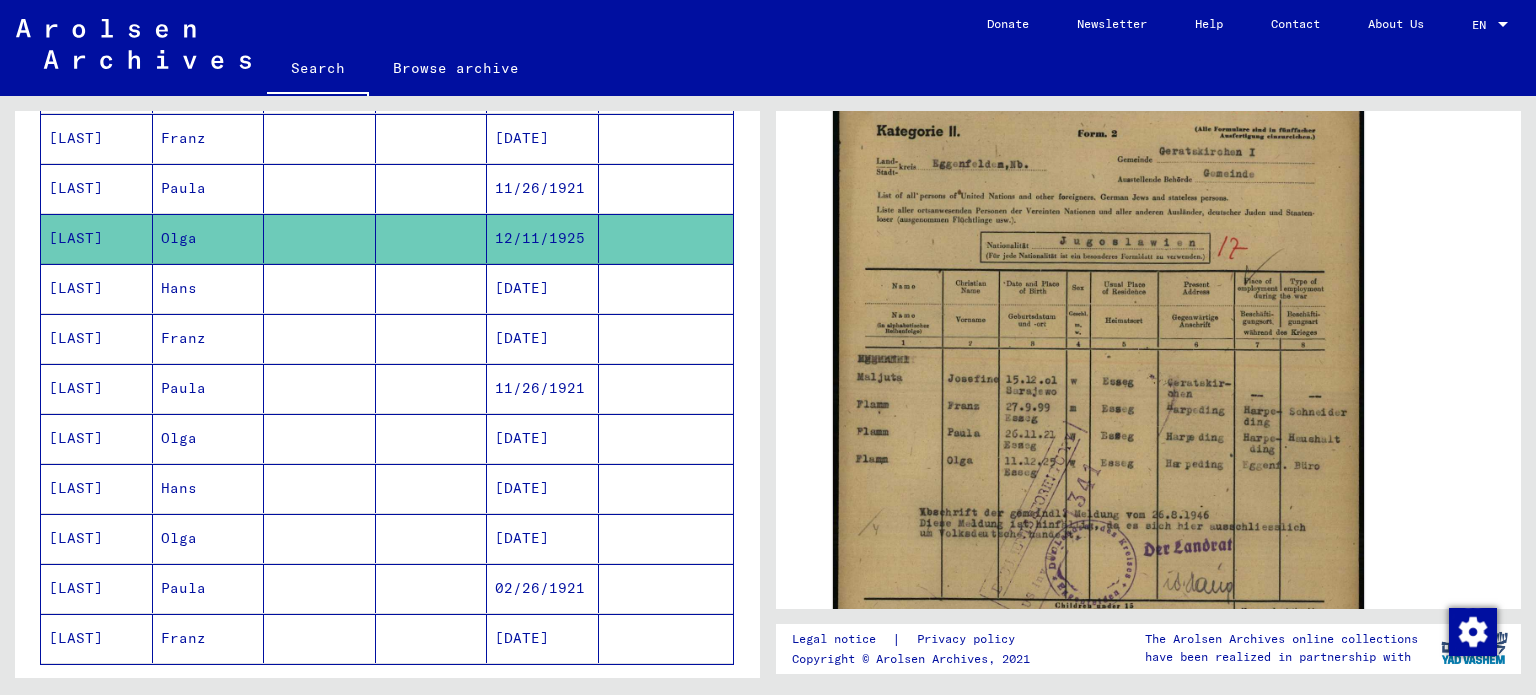 scroll, scrollTop: 1108, scrollLeft: 0, axis: vertical 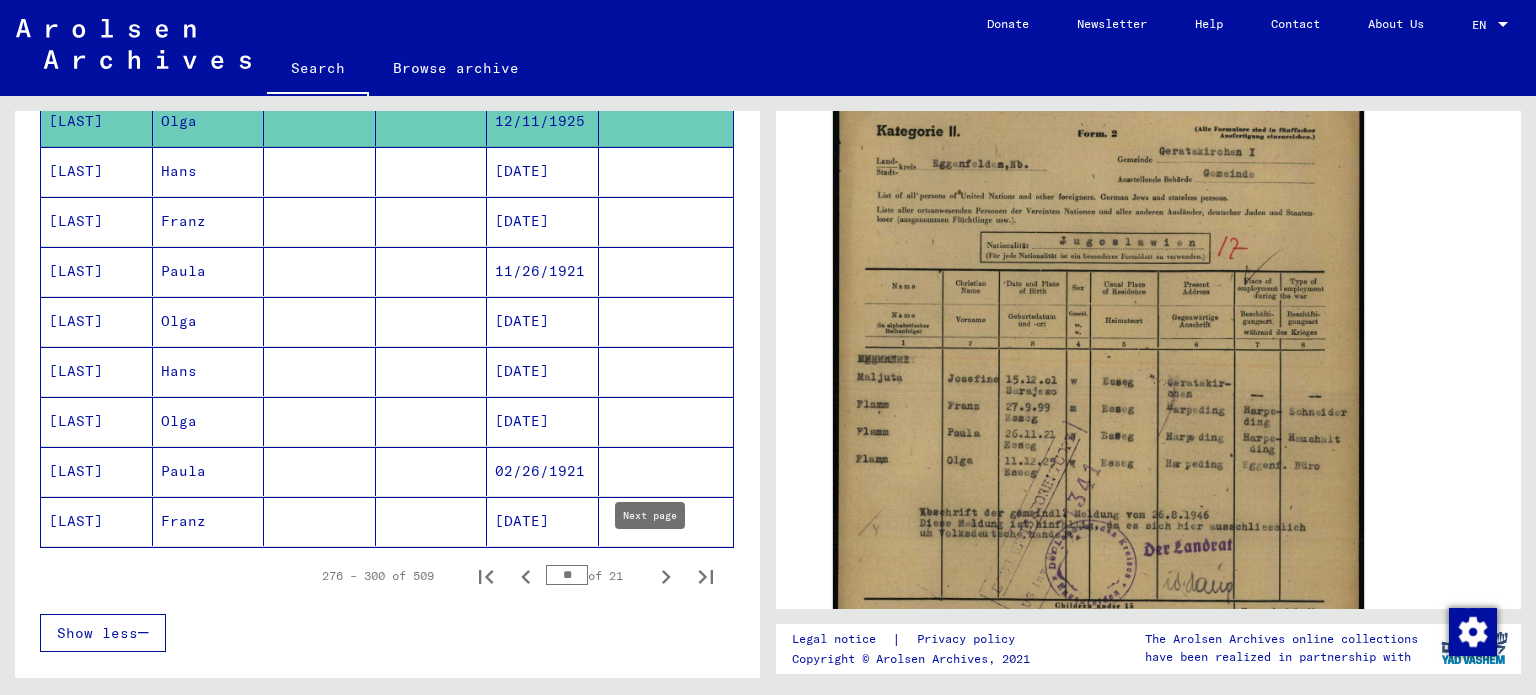 click 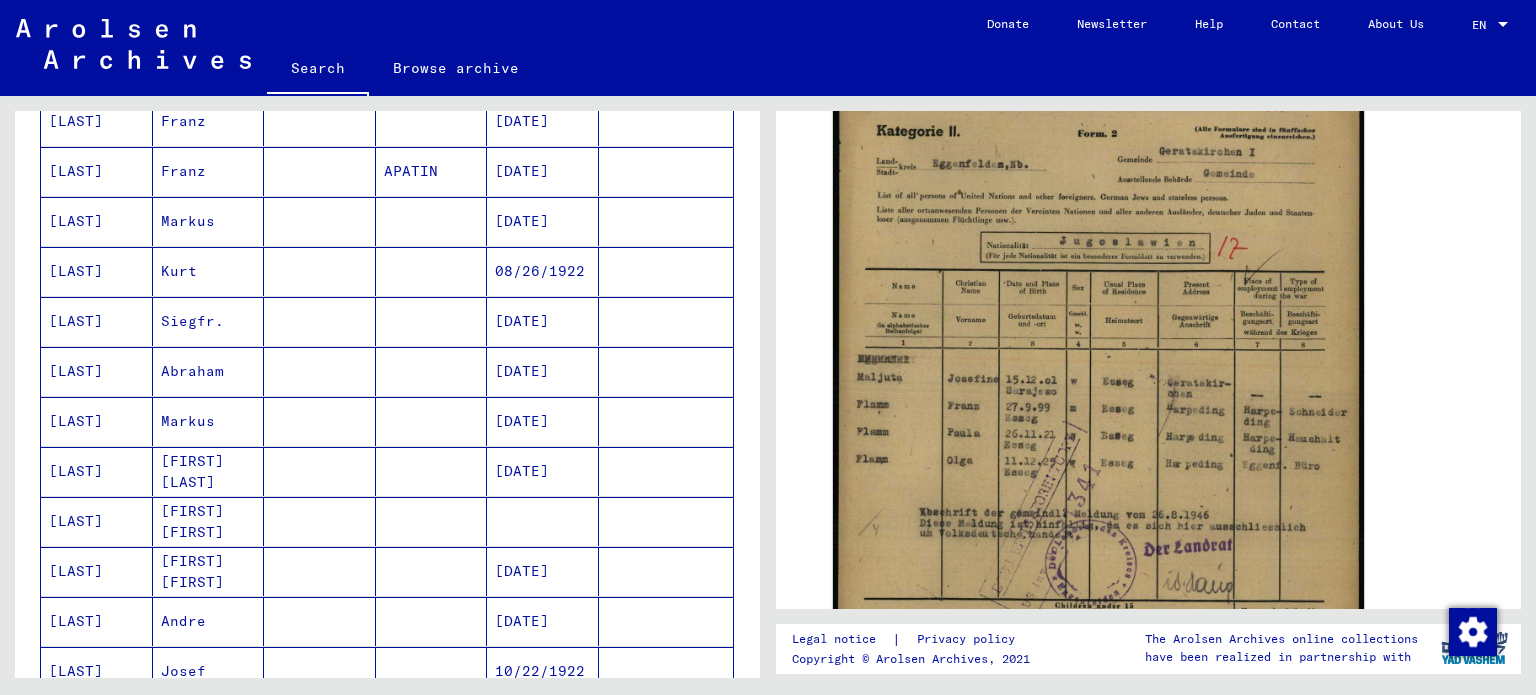scroll, scrollTop: 208, scrollLeft: 0, axis: vertical 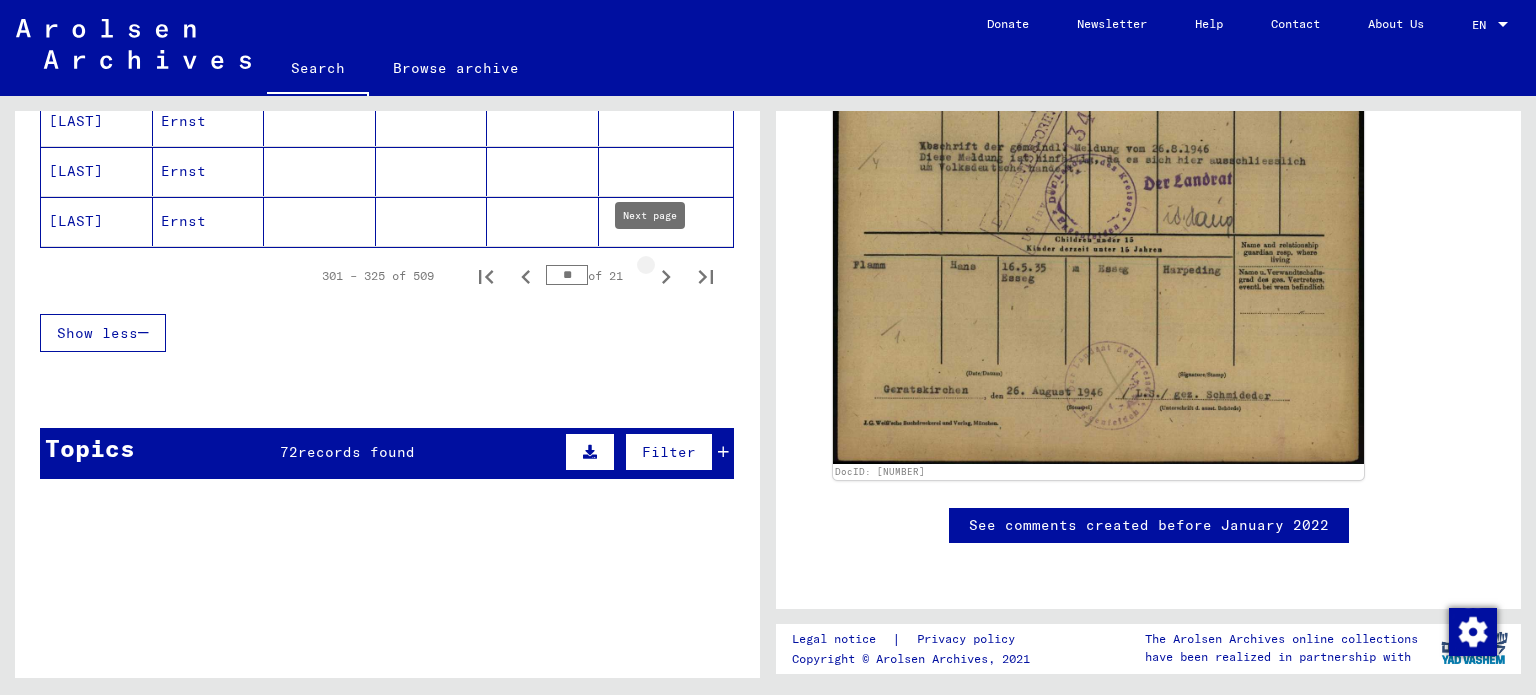 click 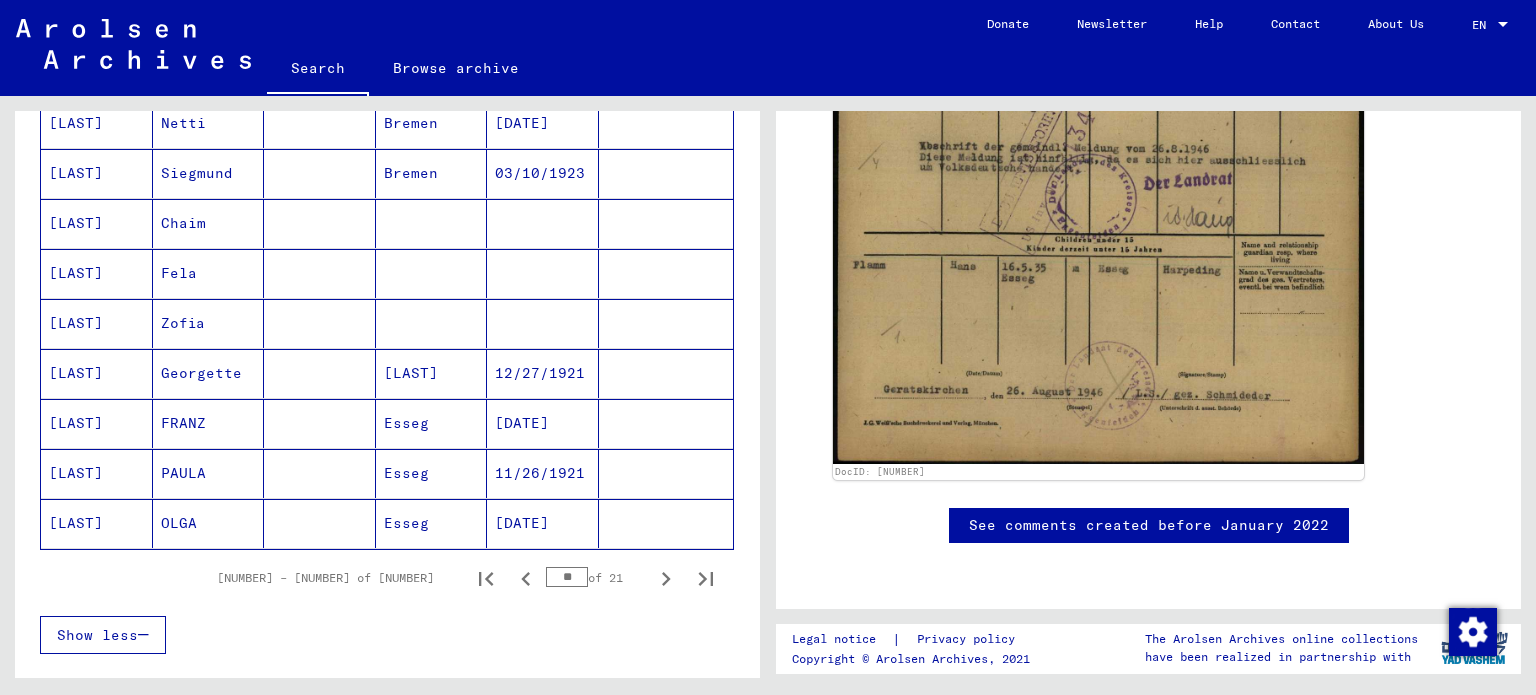 scroll, scrollTop: 1108, scrollLeft: 0, axis: vertical 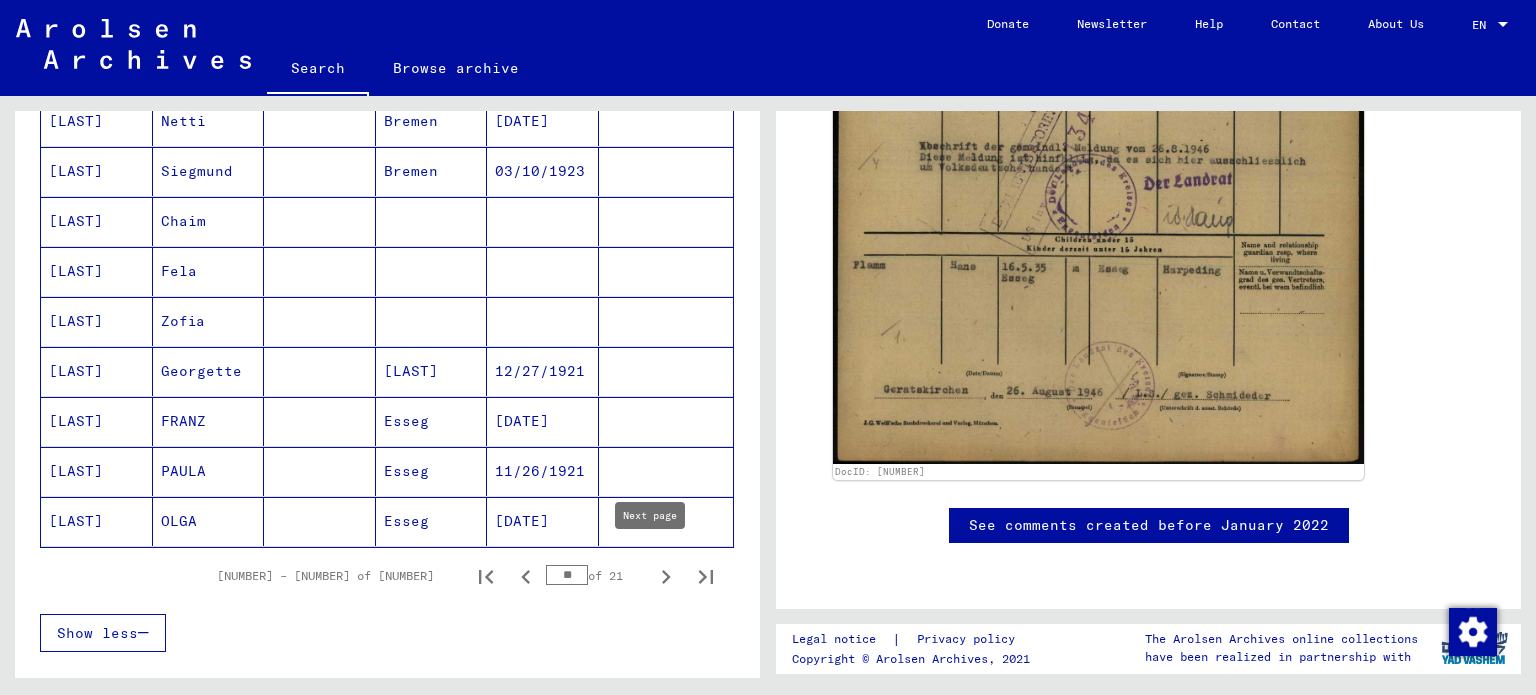 click 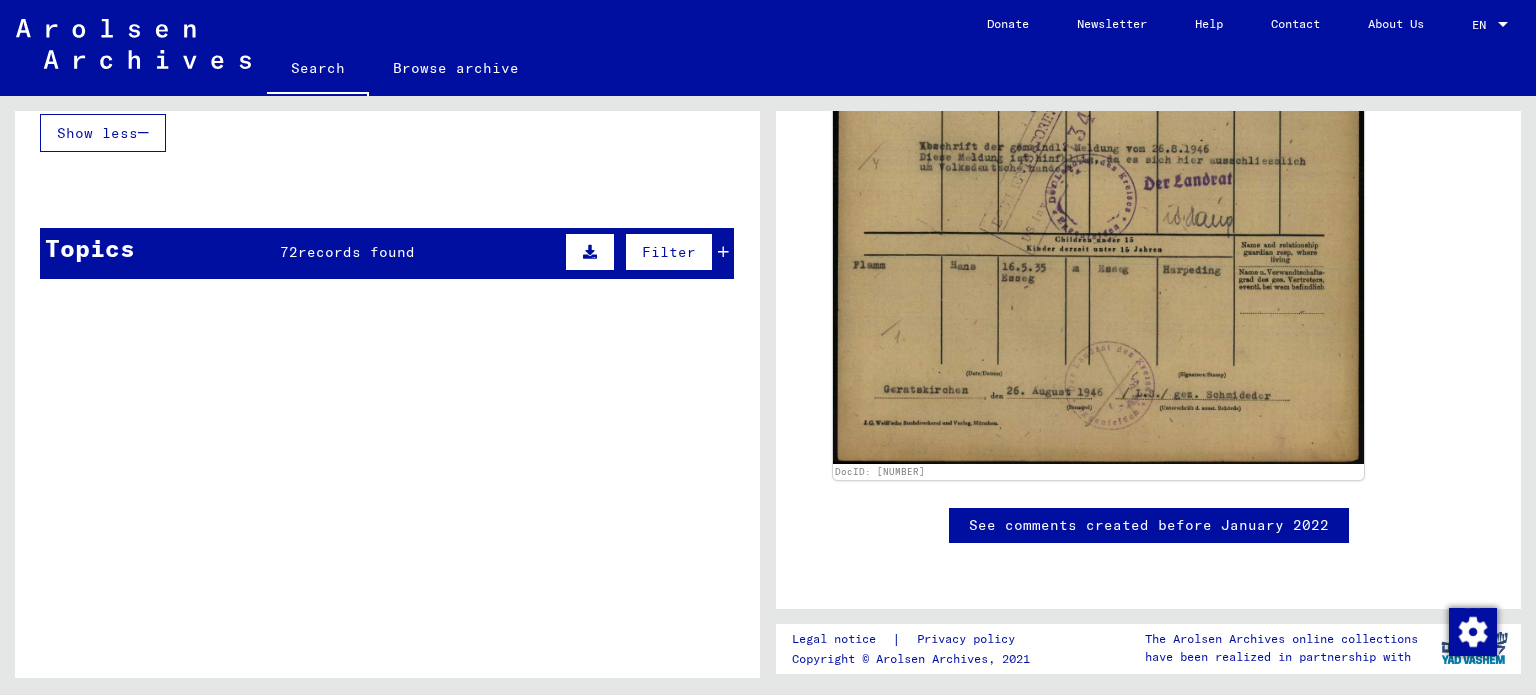 scroll, scrollTop: 1308, scrollLeft: 0, axis: vertical 